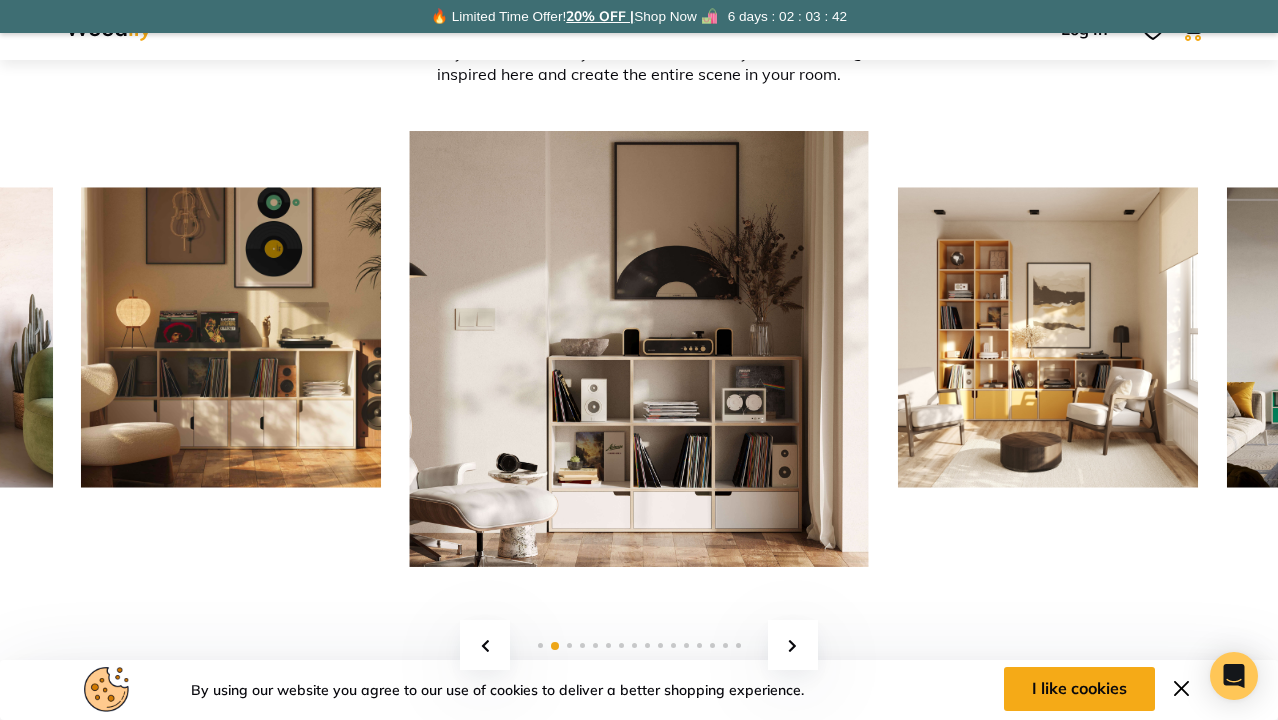 scroll, scrollTop: 2520, scrollLeft: 0, axis: vertical 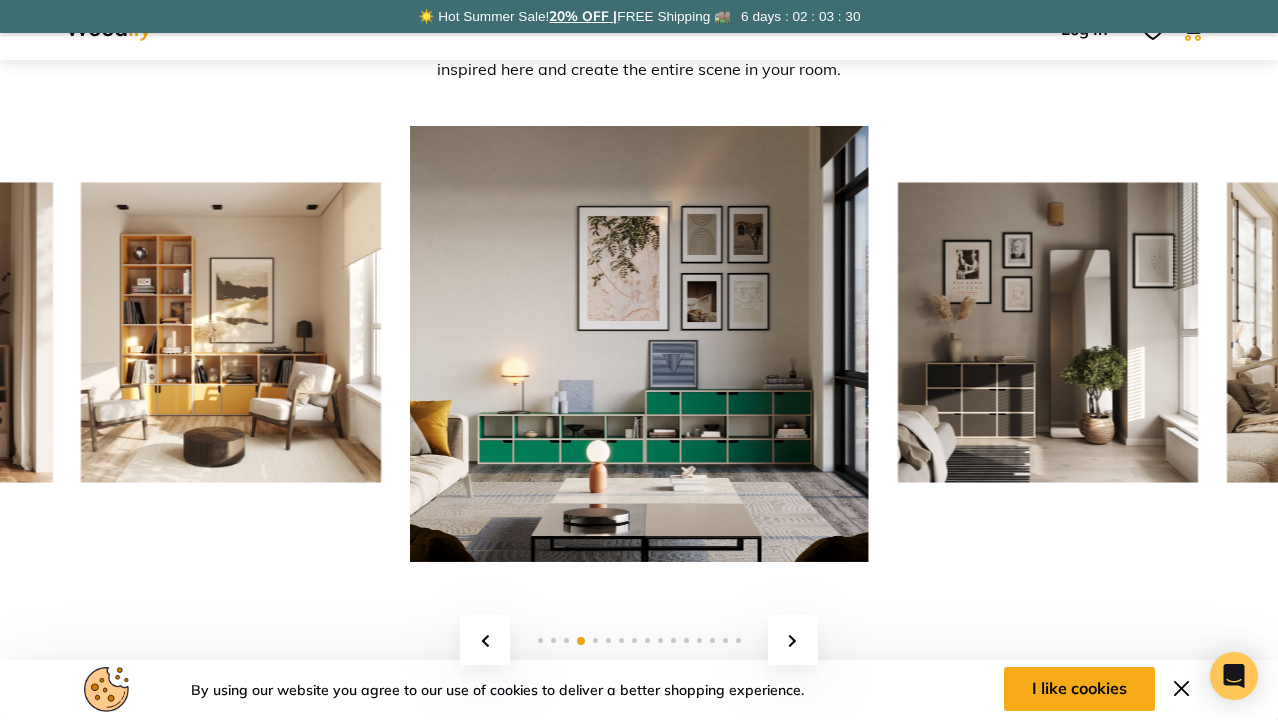 click at bounding box center [231, 333] 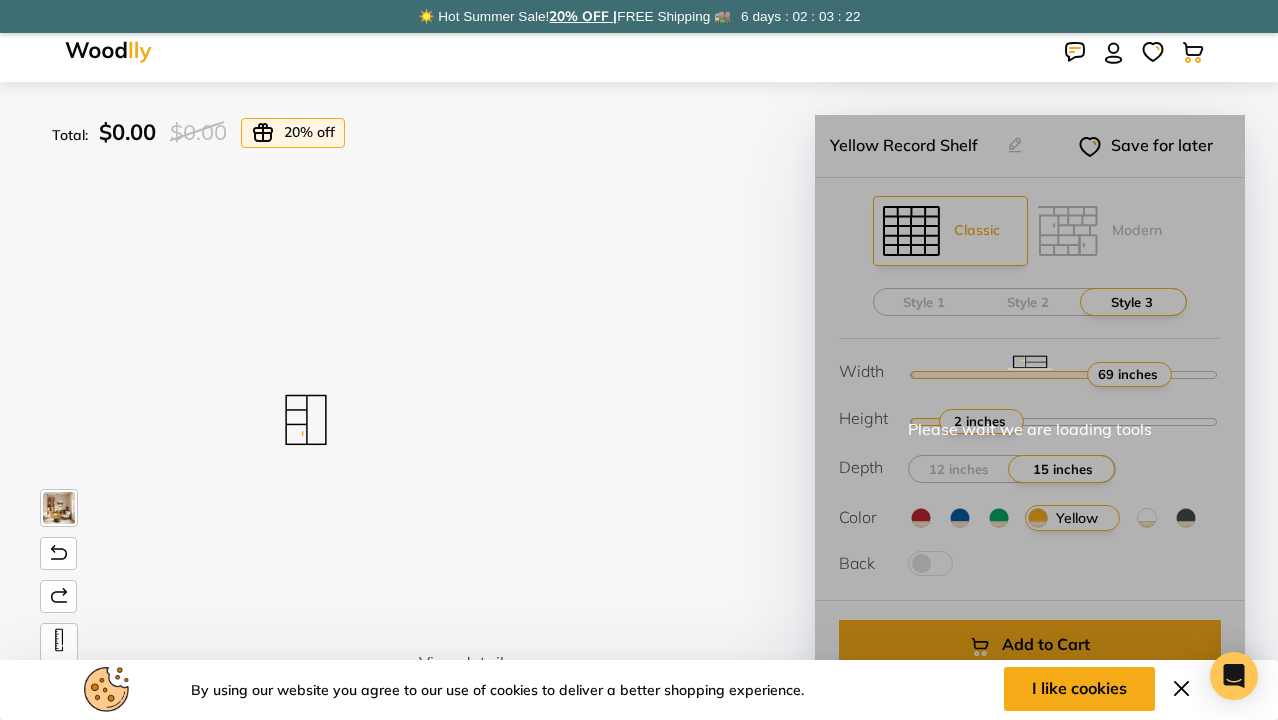 scroll, scrollTop: 0, scrollLeft: 0, axis: both 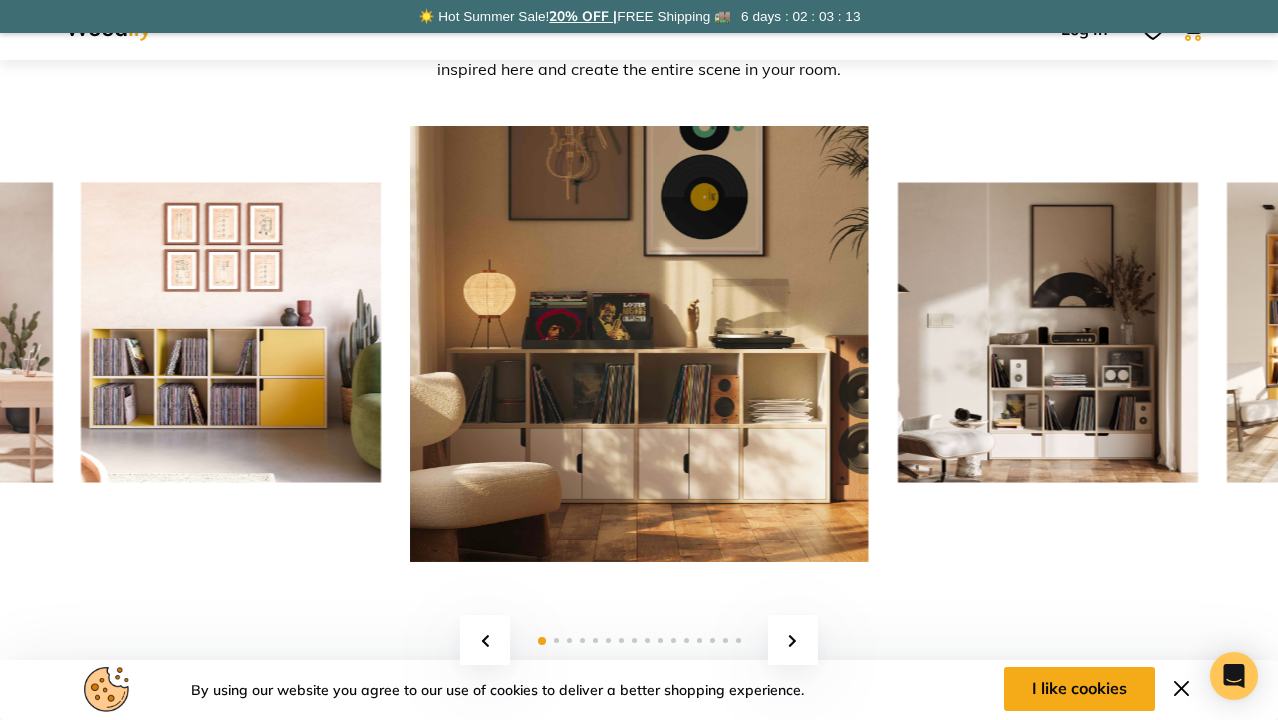 click at bounding box center [1048, 333] 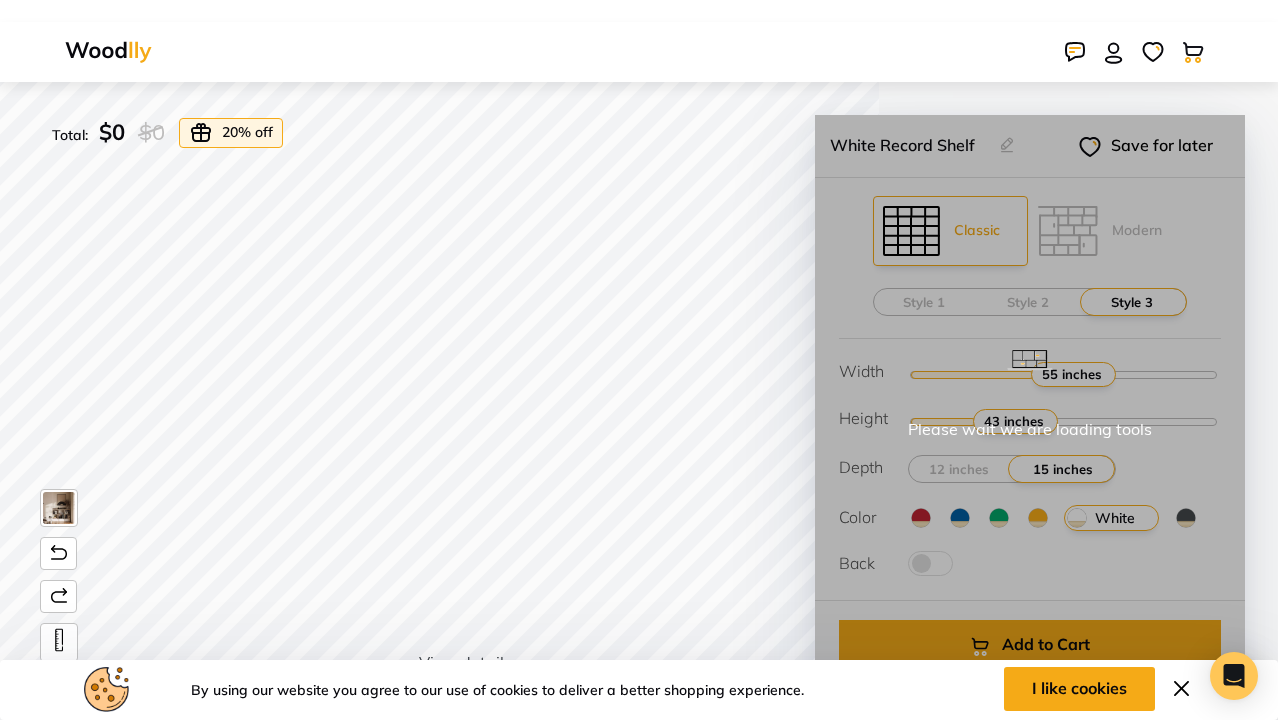 scroll, scrollTop: 0, scrollLeft: 0, axis: both 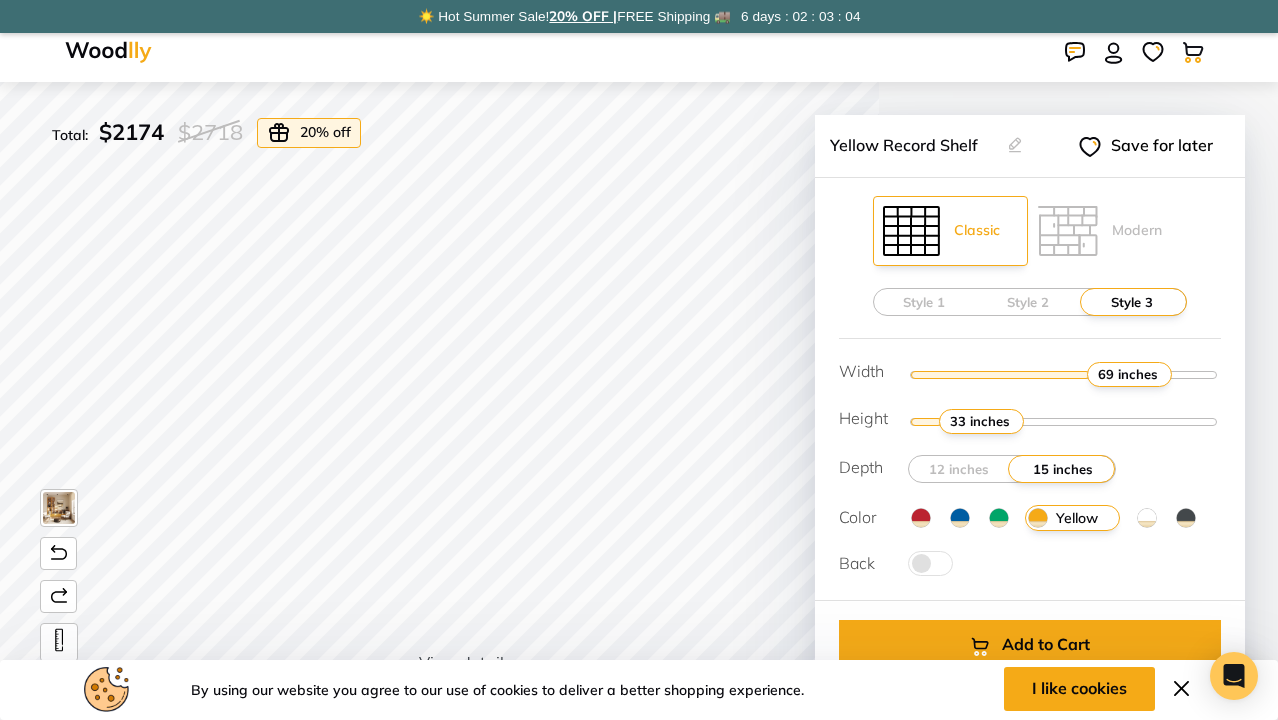 click at bounding box center (1181, 688) 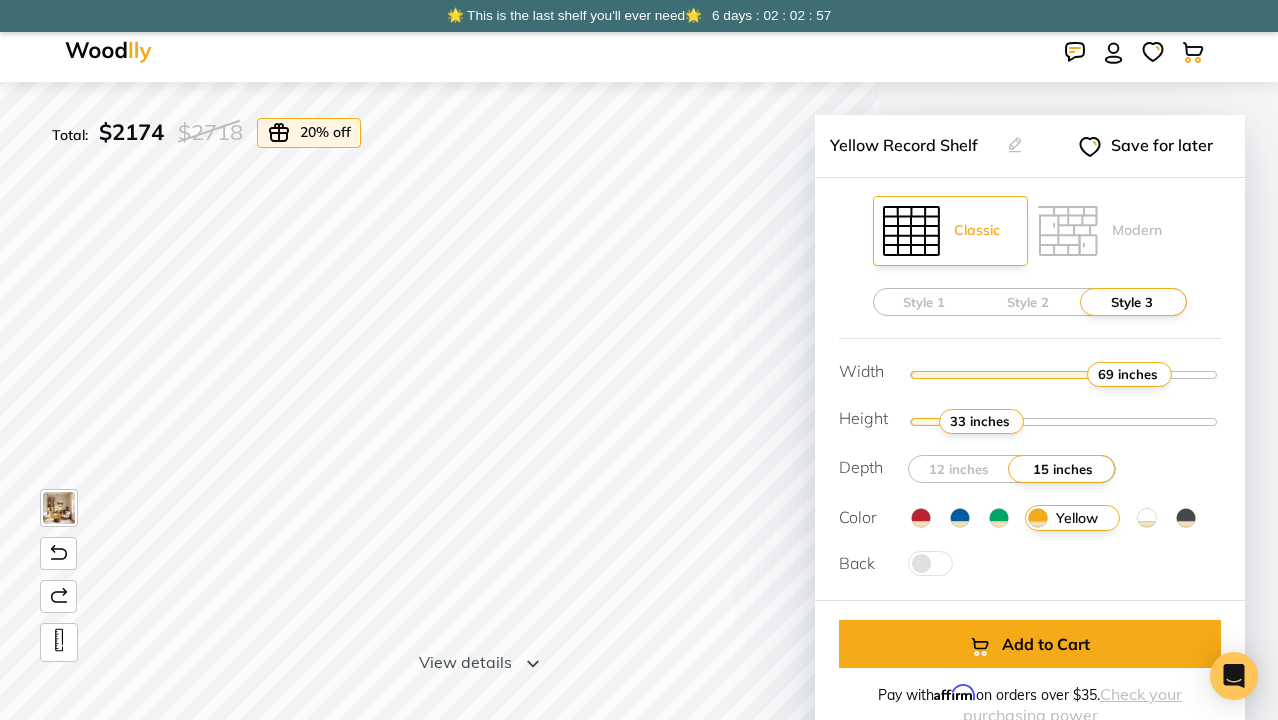 click at bounding box center (108, 52) 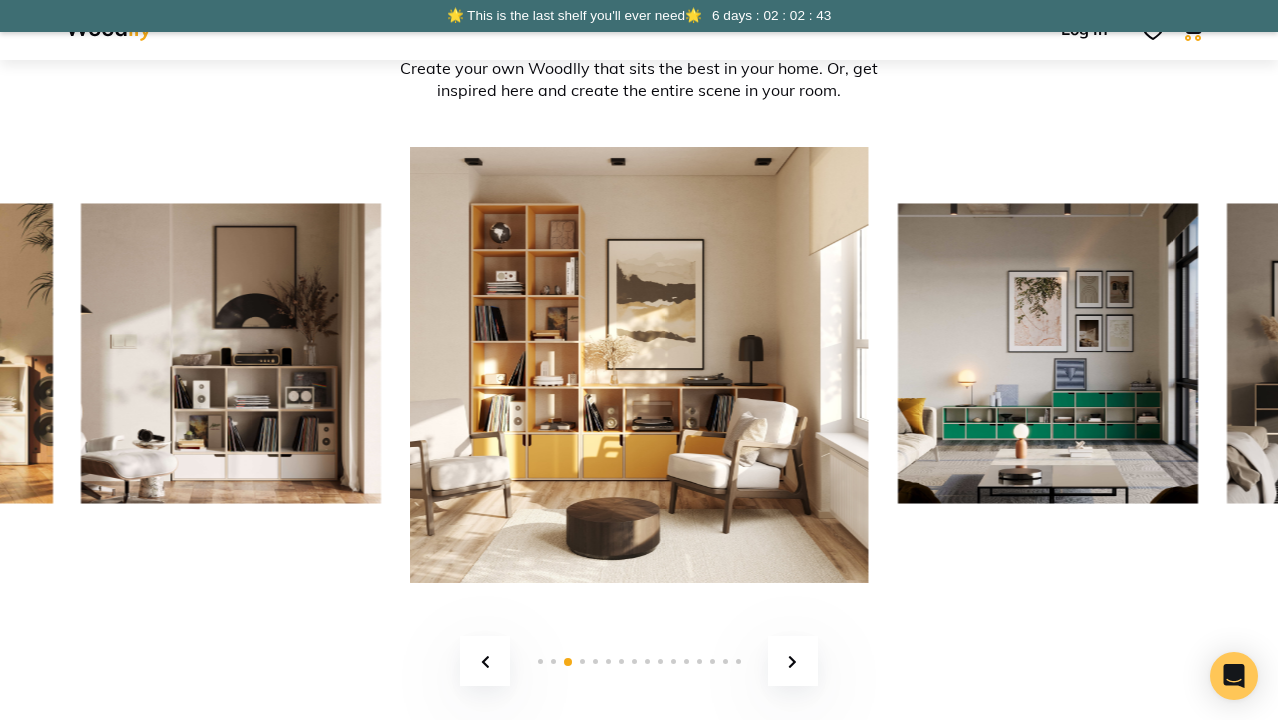 scroll, scrollTop: 2500, scrollLeft: 0, axis: vertical 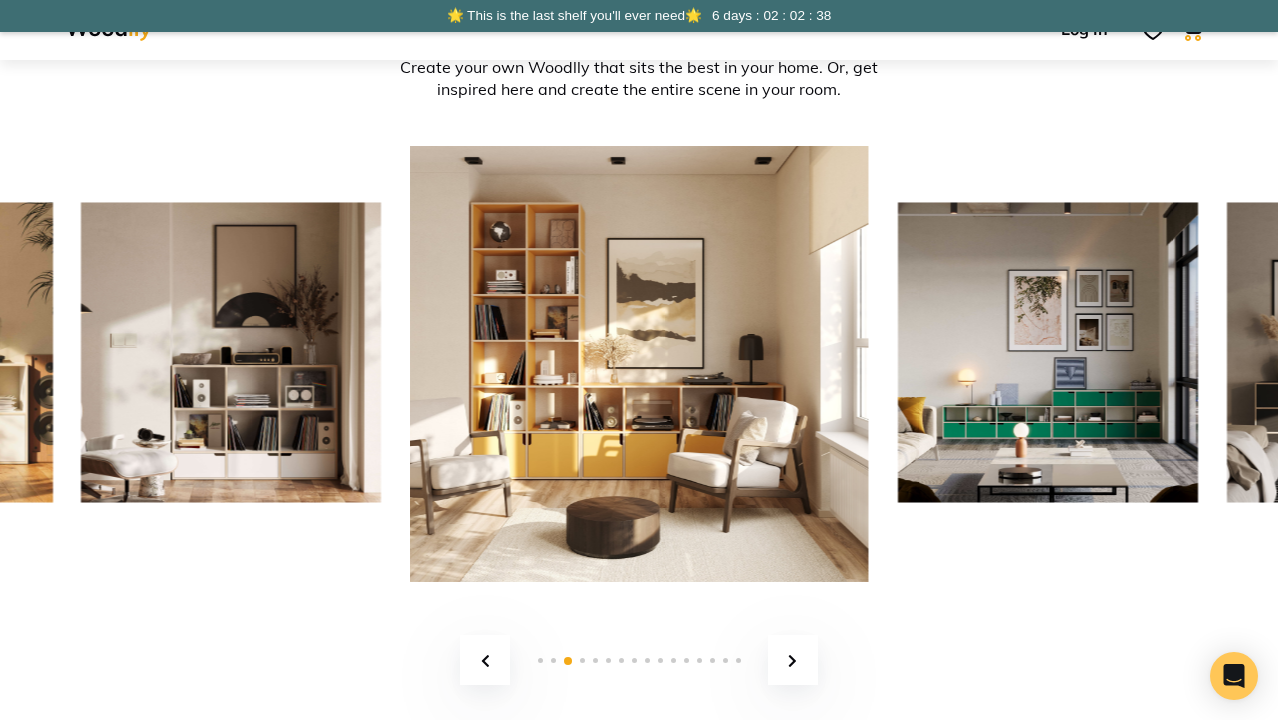 click at bounding box center [793, 660] 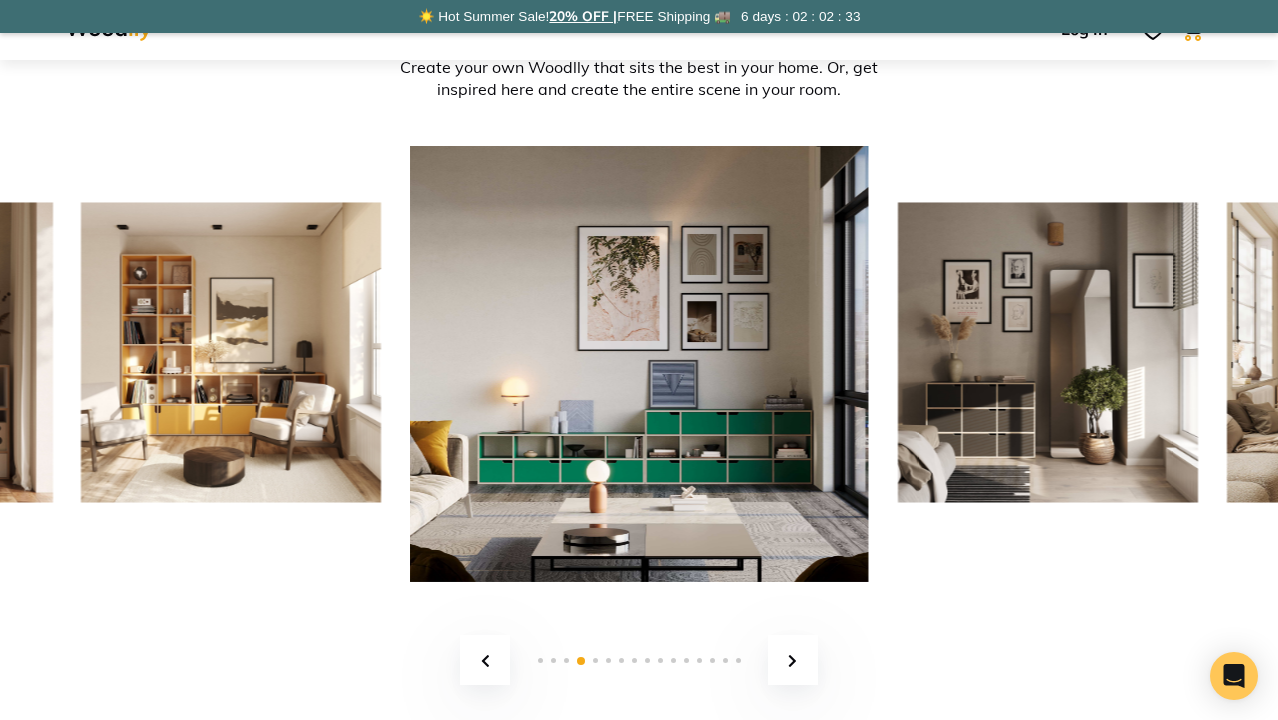 click at bounding box center [793, 660] 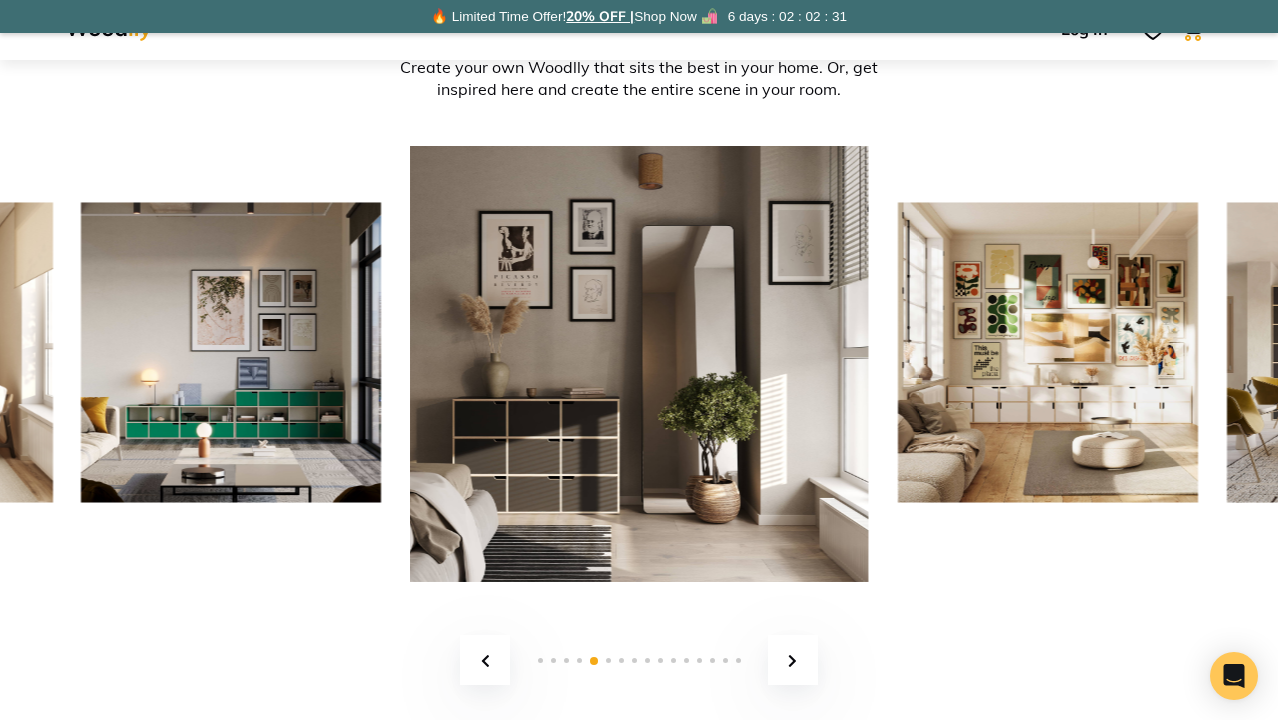click at bounding box center [793, 660] 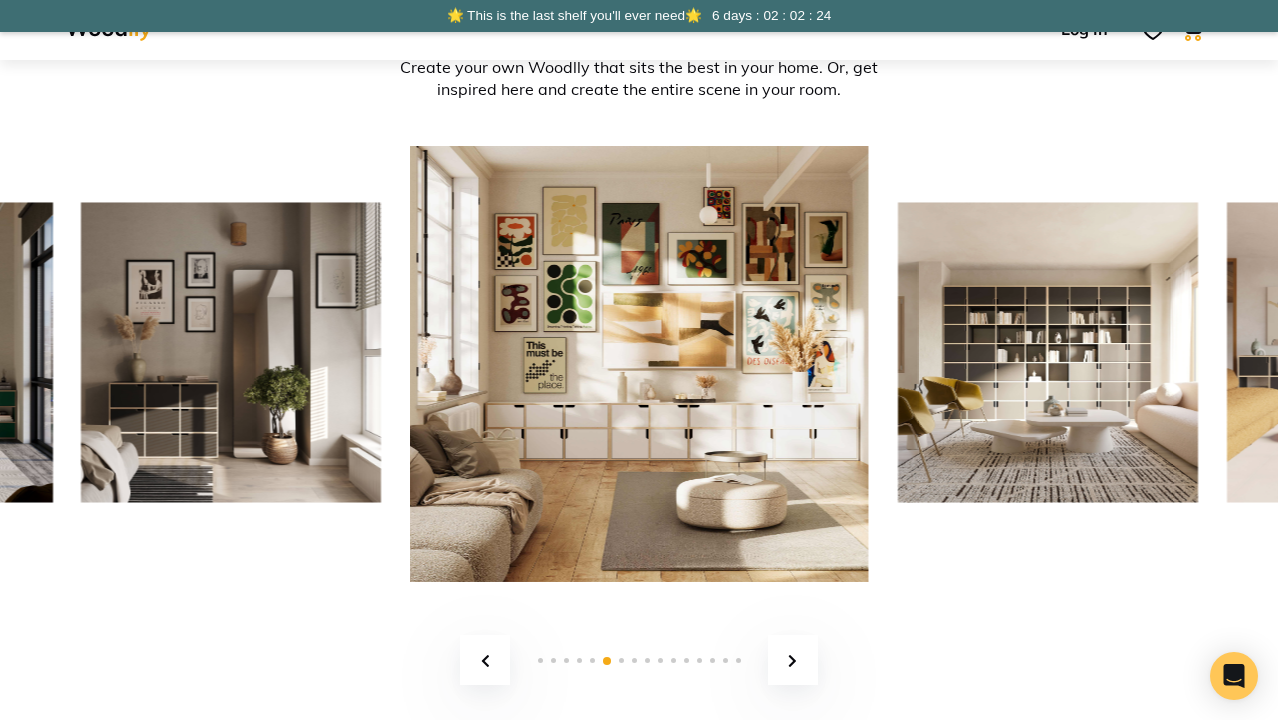 click at bounding box center (793, 660) 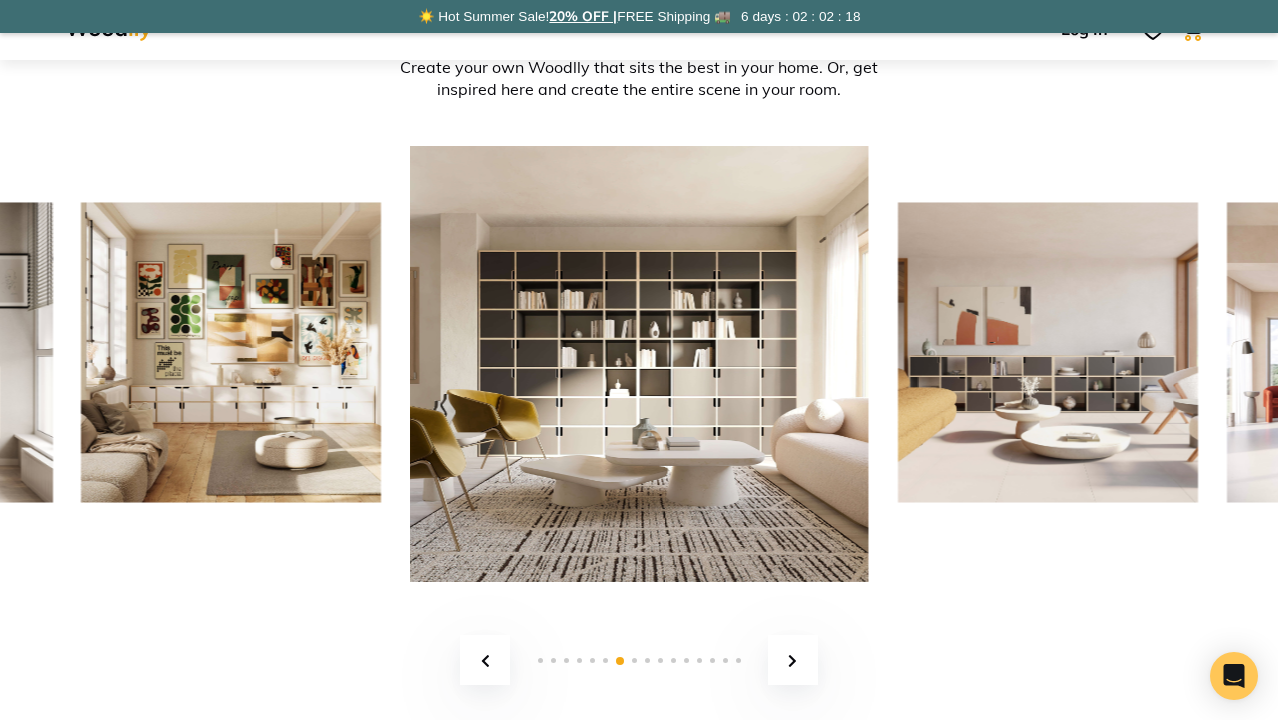 click at bounding box center (793, 660) 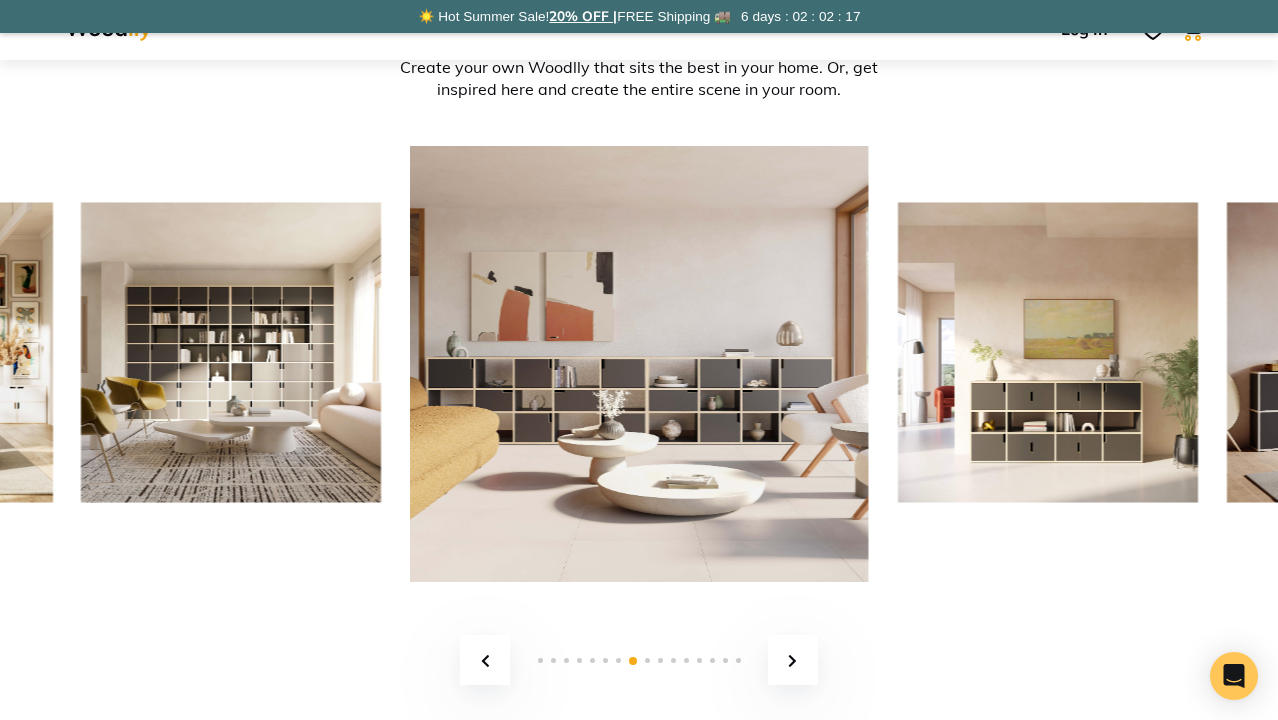 click at bounding box center [793, 660] 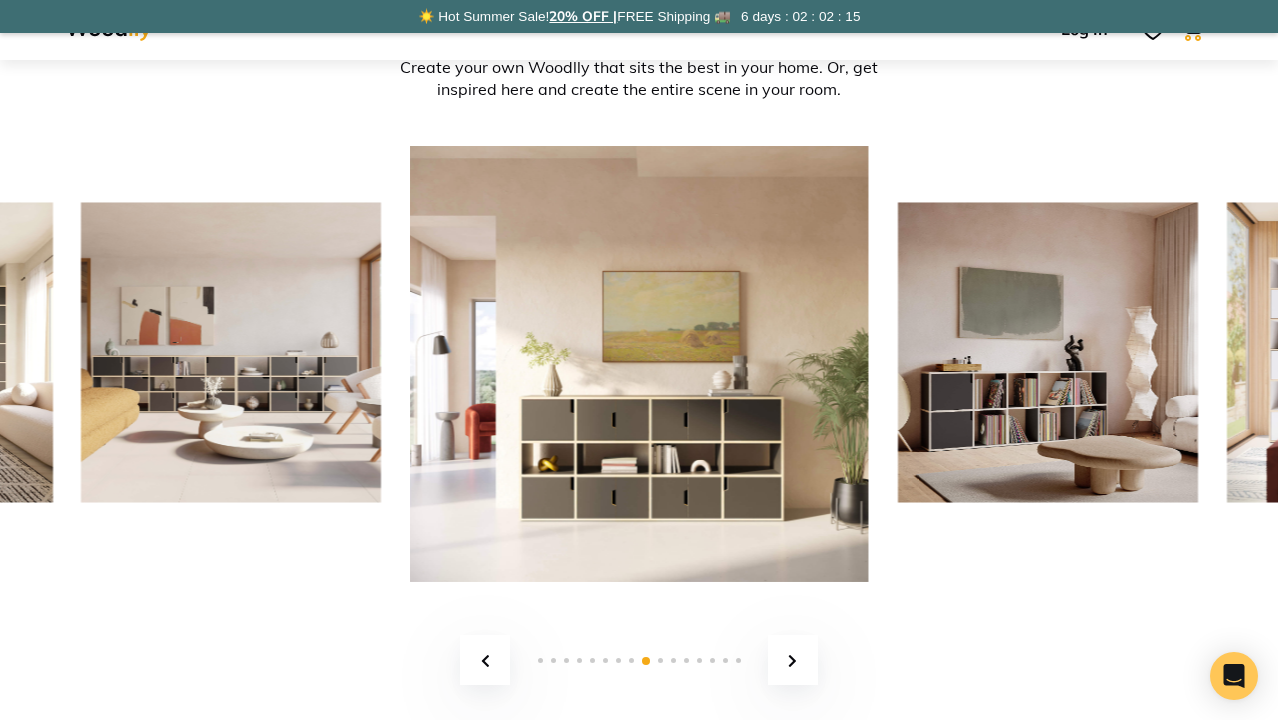 click at bounding box center (793, 660) 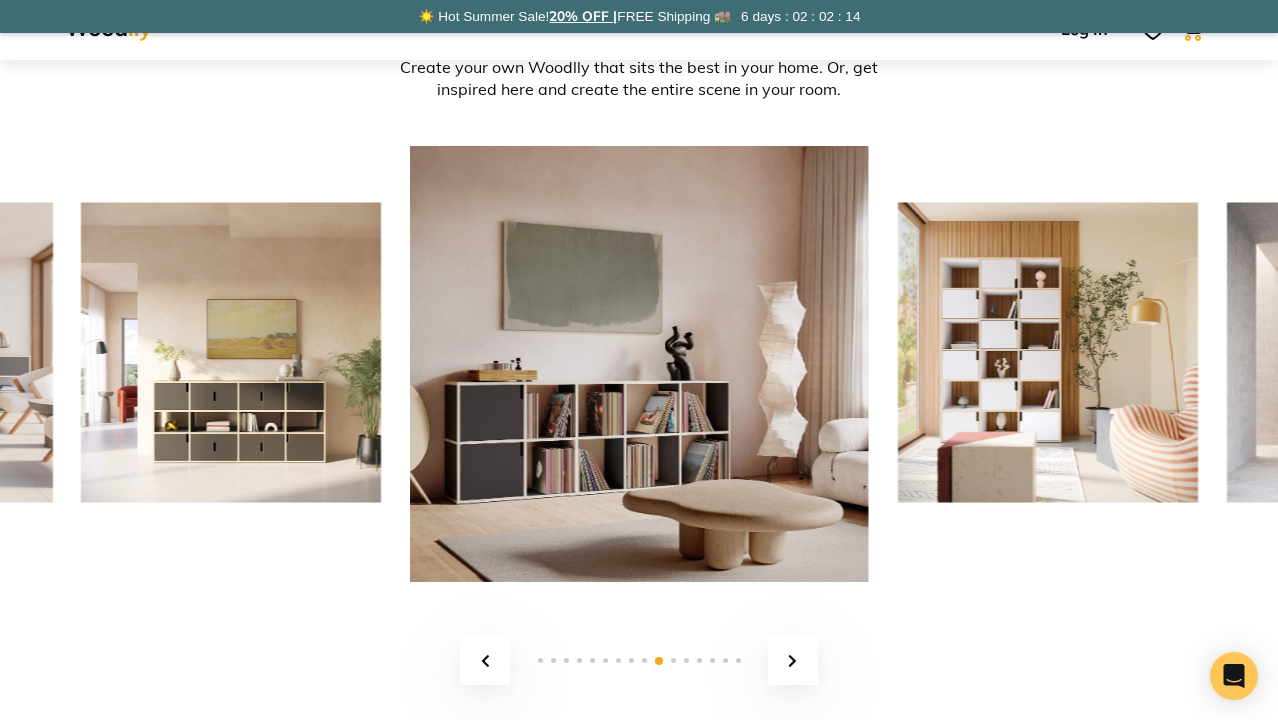 click at bounding box center [793, 660] 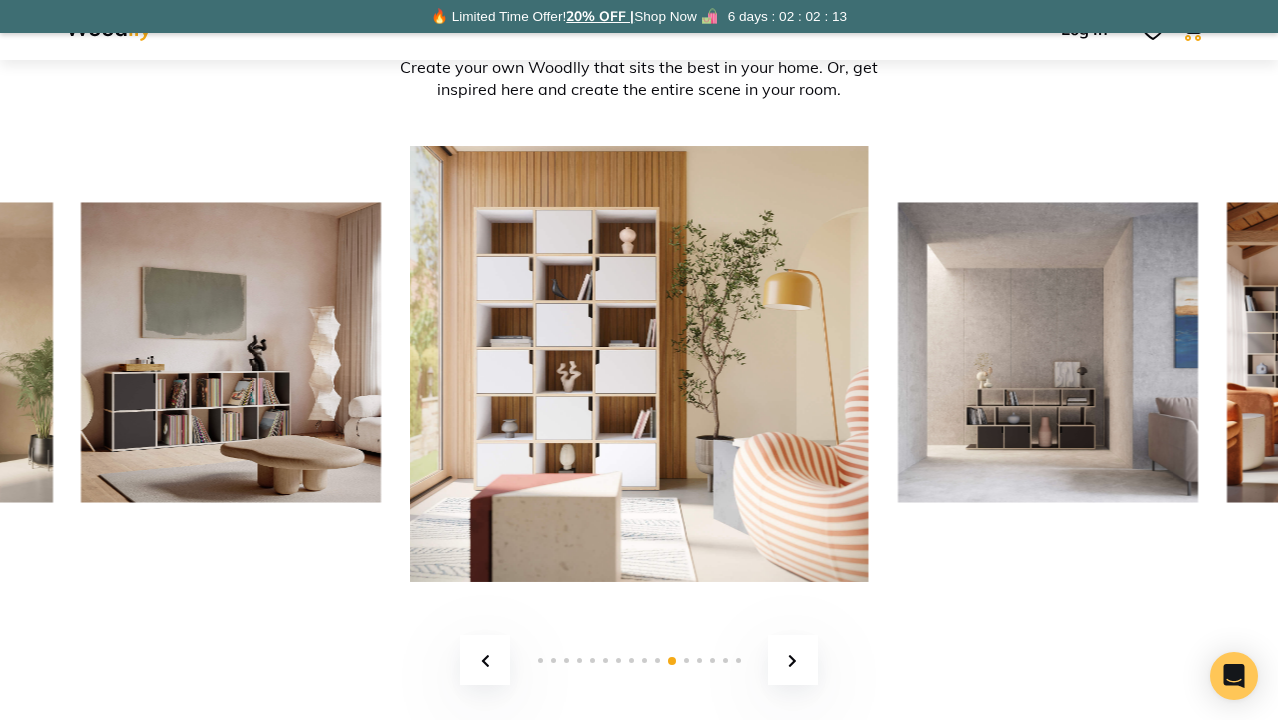click at bounding box center (793, 660) 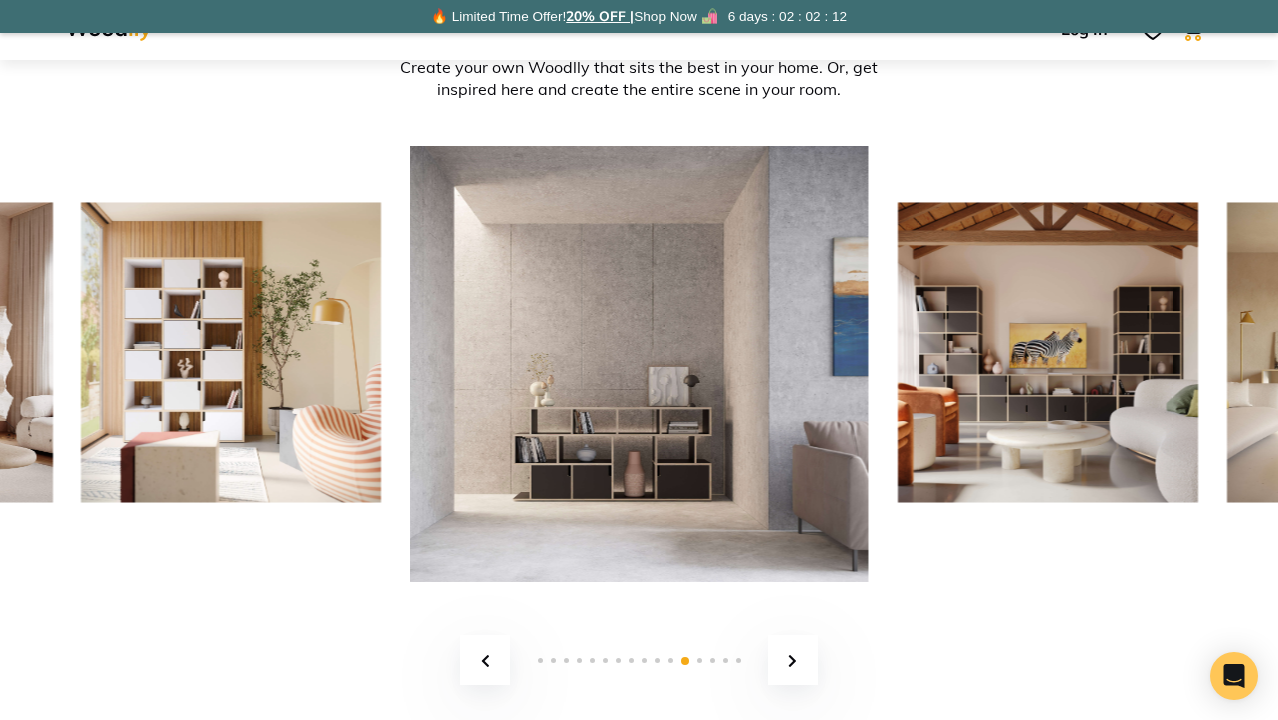 click at bounding box center (793, 660) 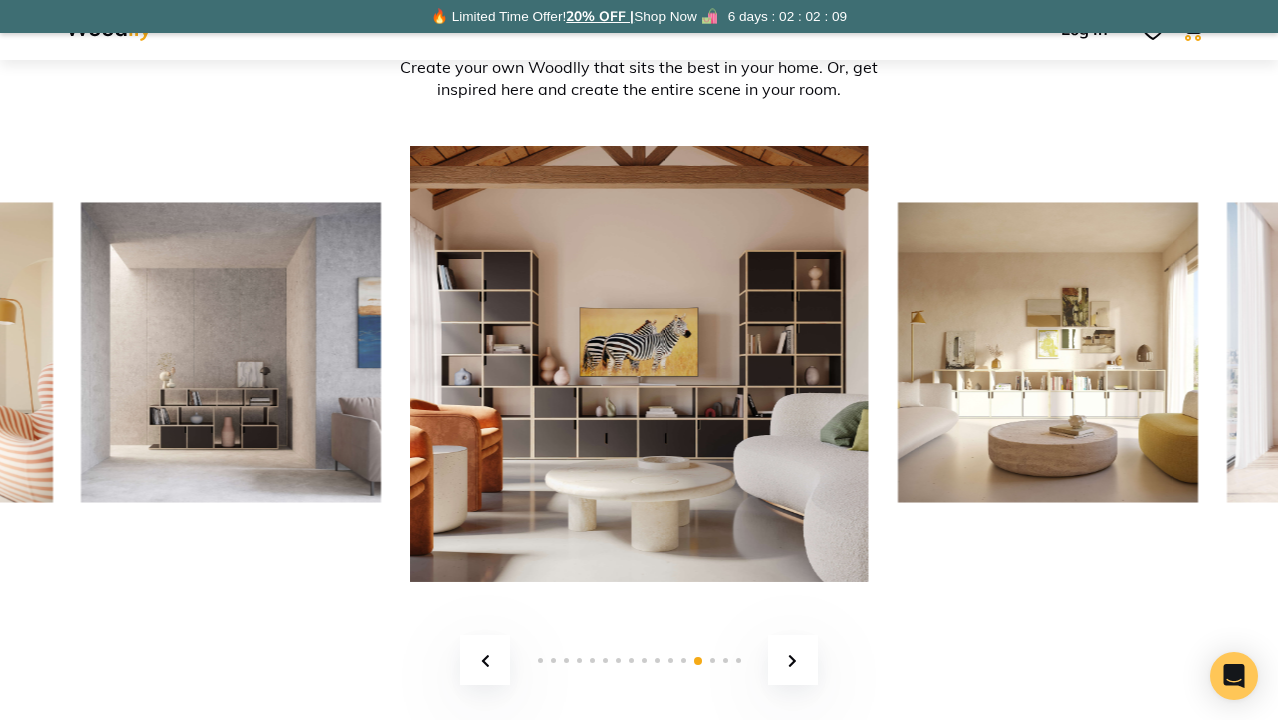 click at bounding box center [793, 660] 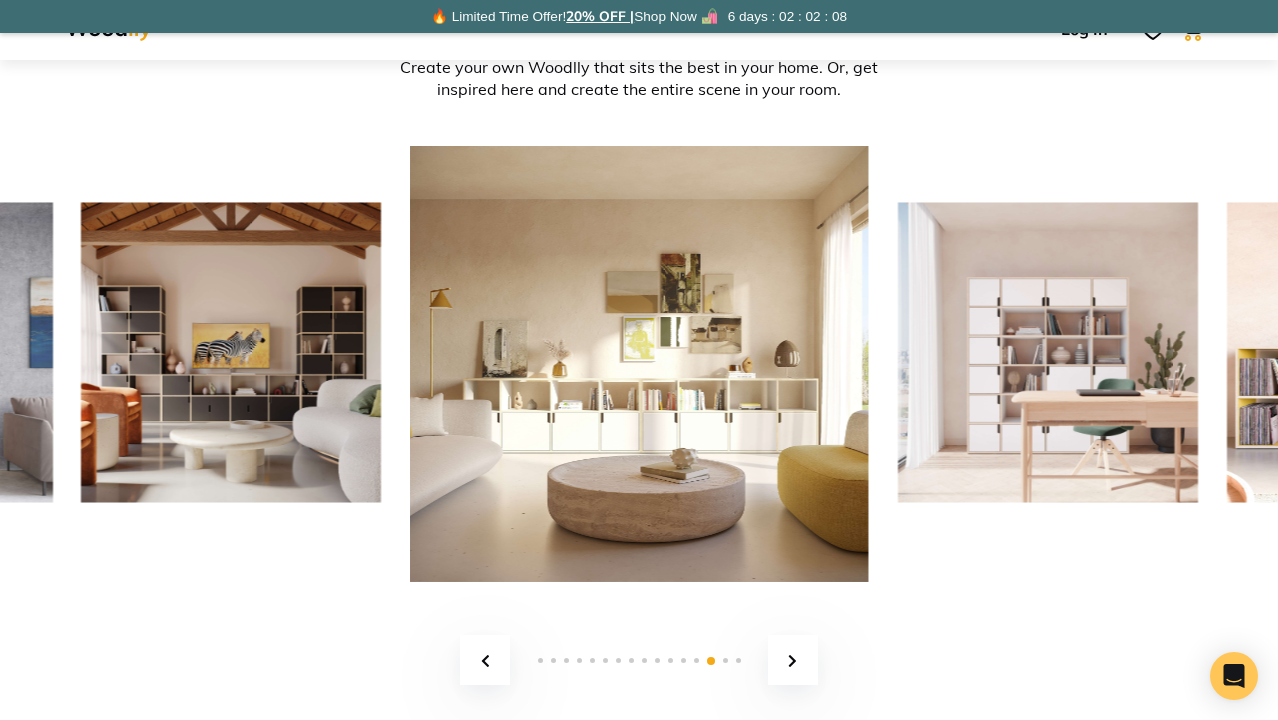 click at bounding box center [793, 660] 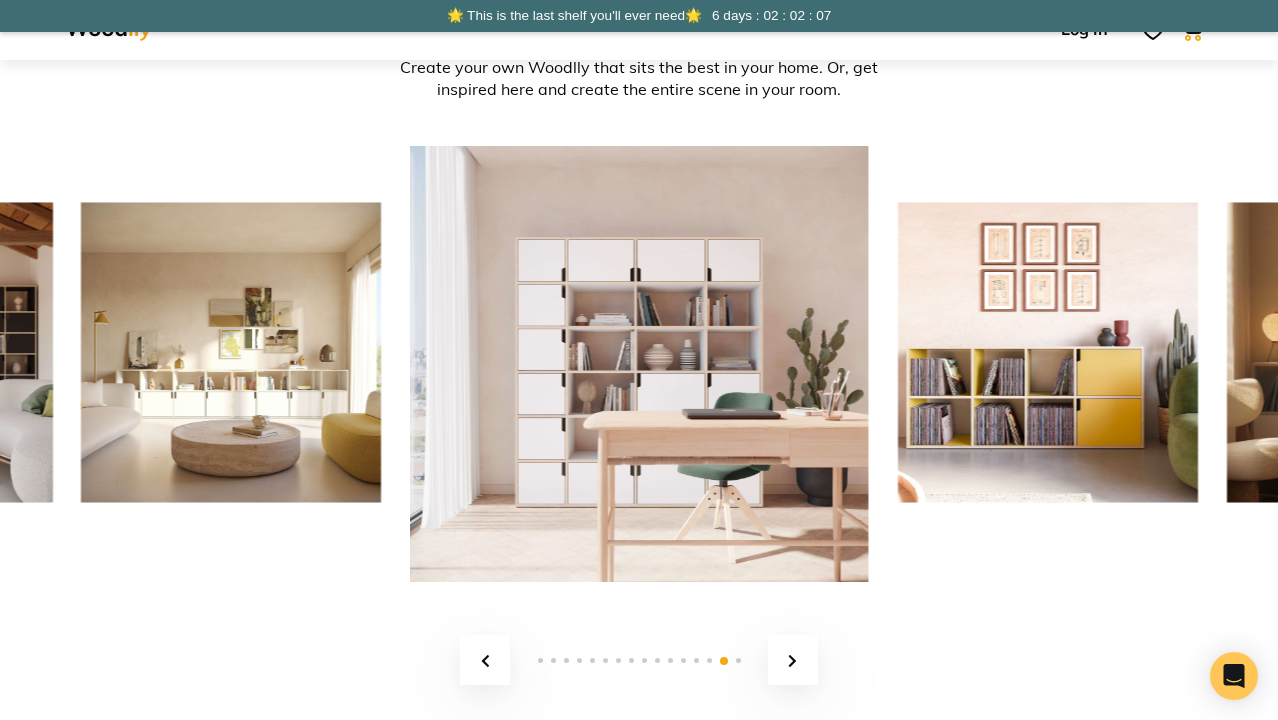 click at bounding box center (793, 660) 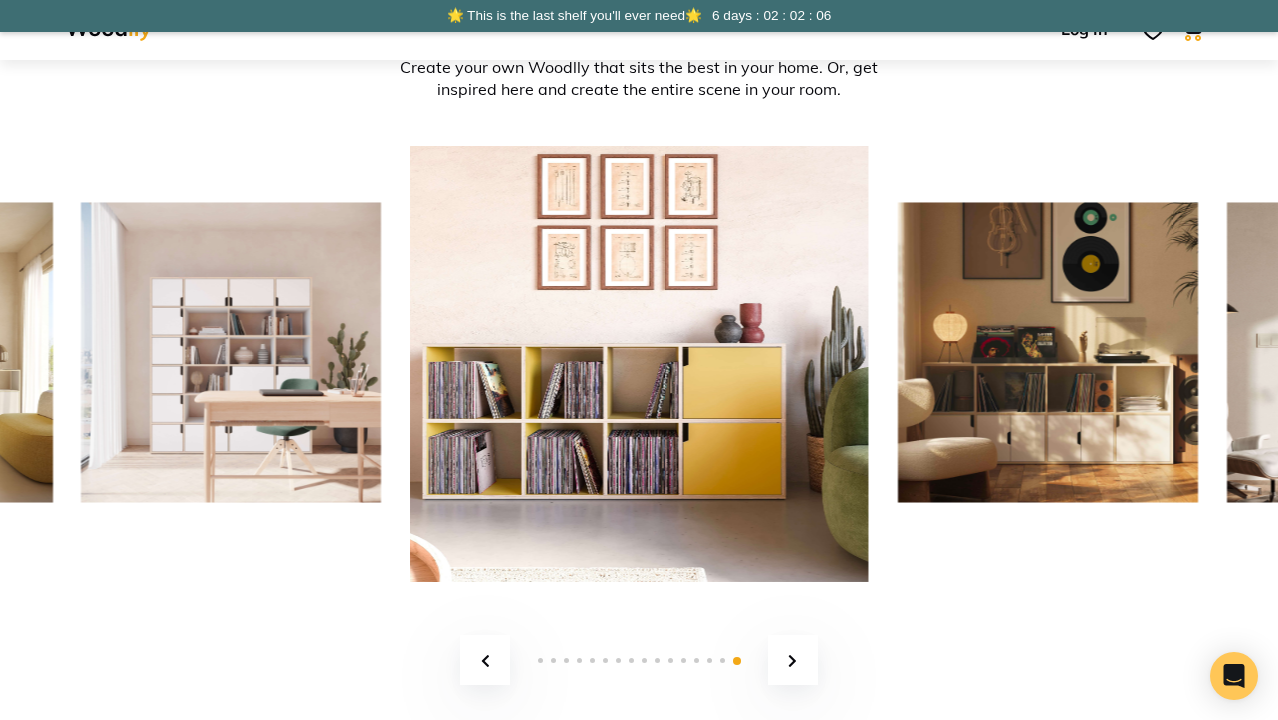 click at bounding box center [793, 660] 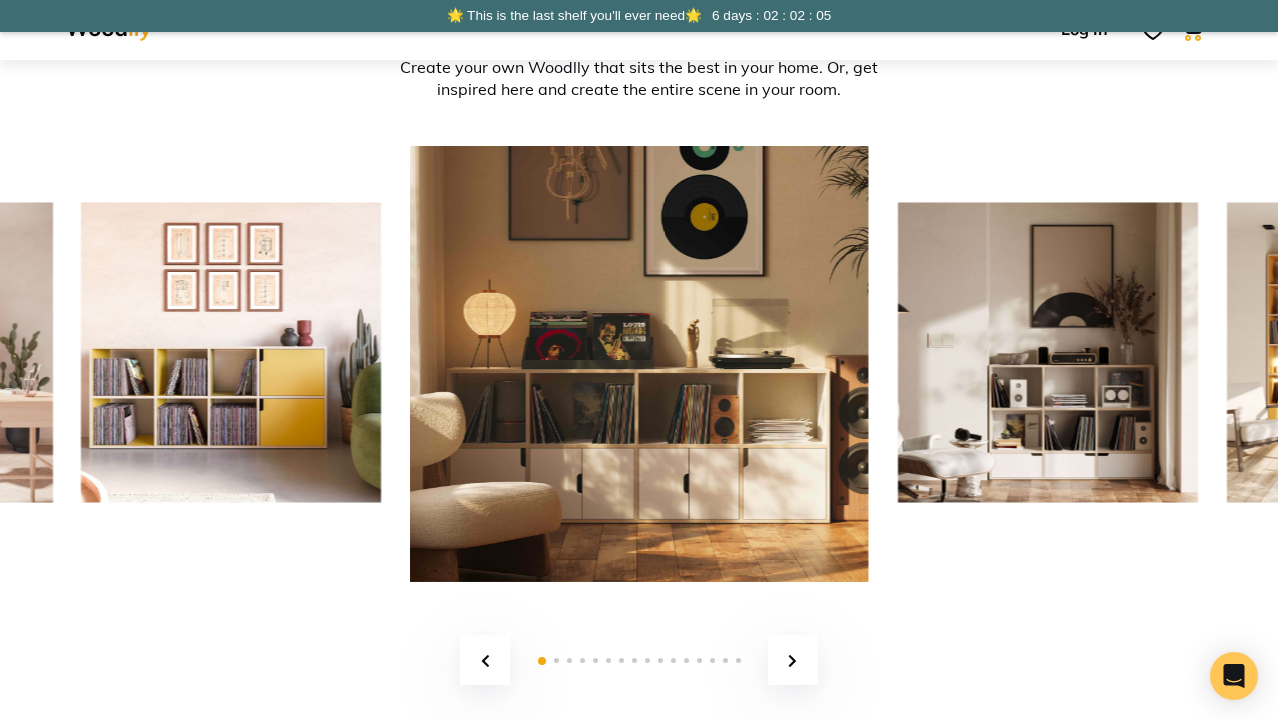 click at bounding box center (793, 660) 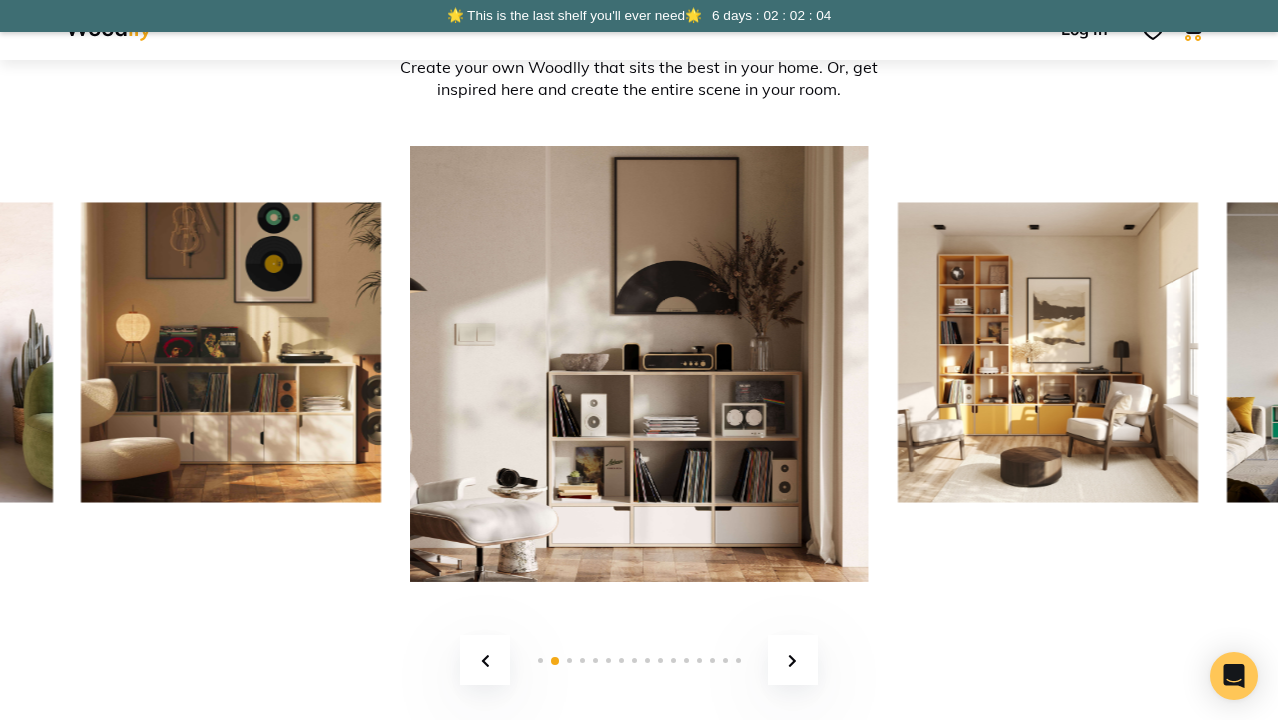 click at bounding box center (793, 660) 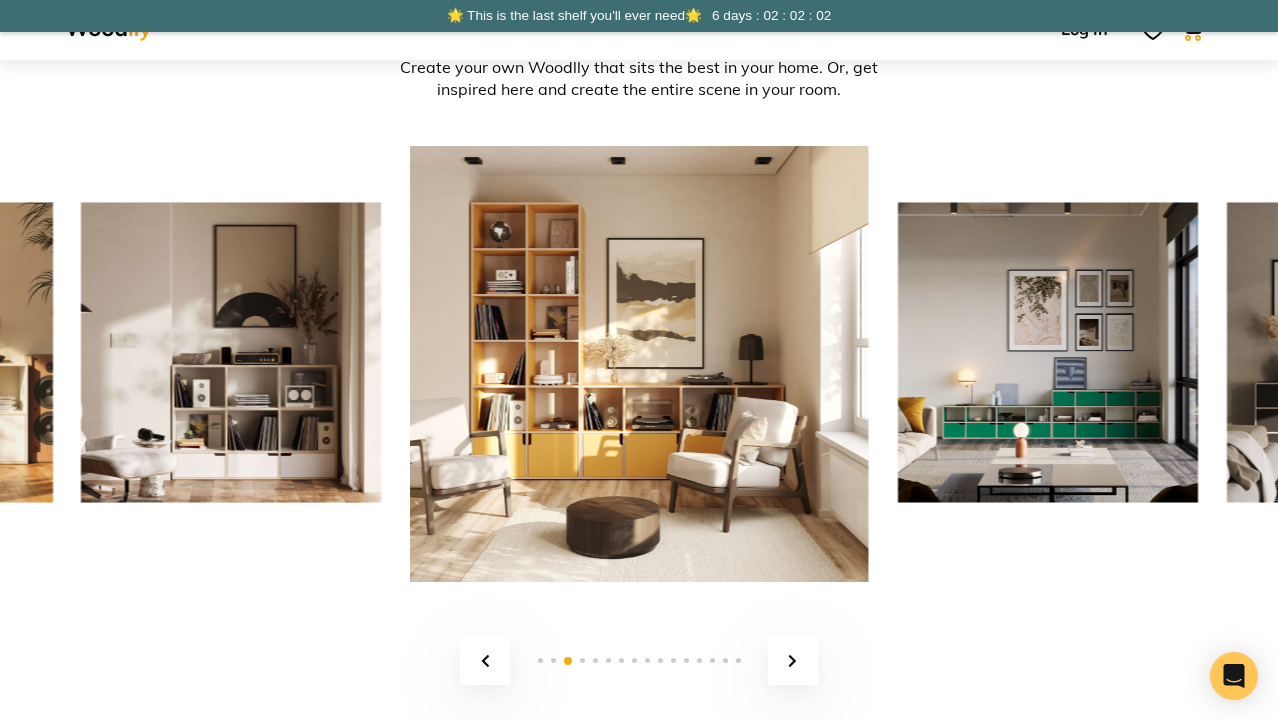 click at bounding box center [639, 352] 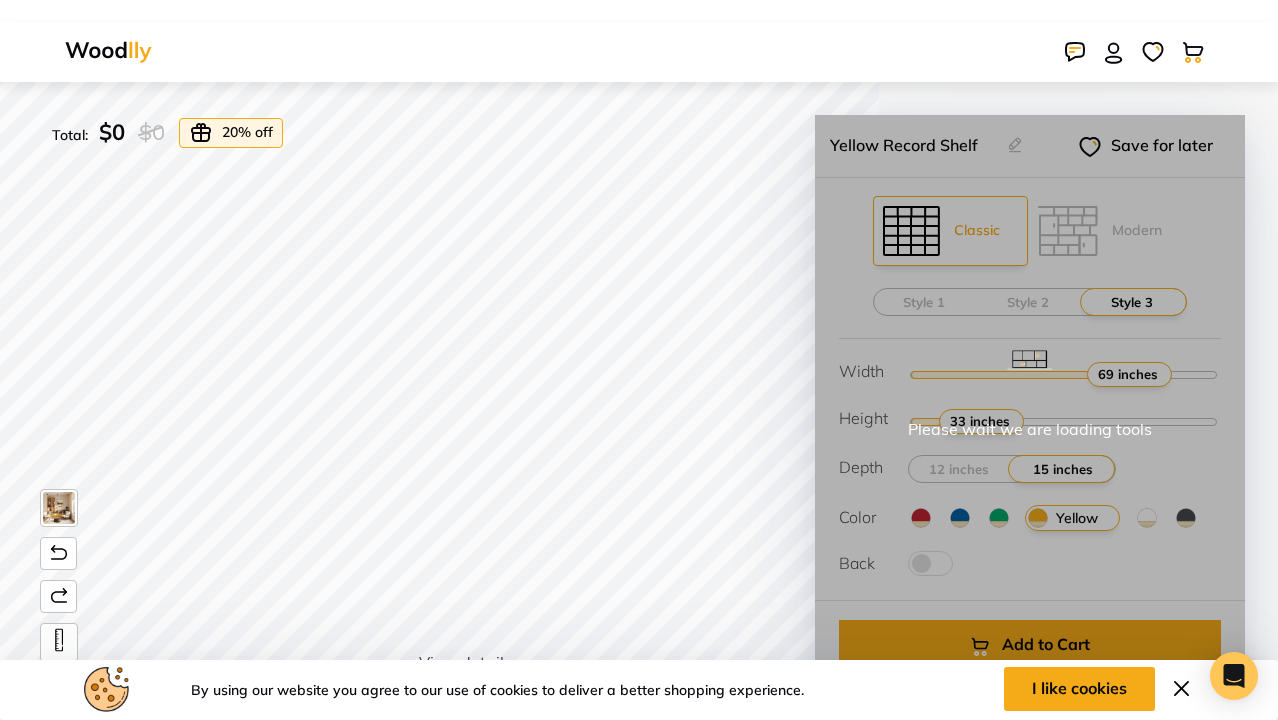 scroll, scrollTop: 0, scrollLeft: 0, axis: both 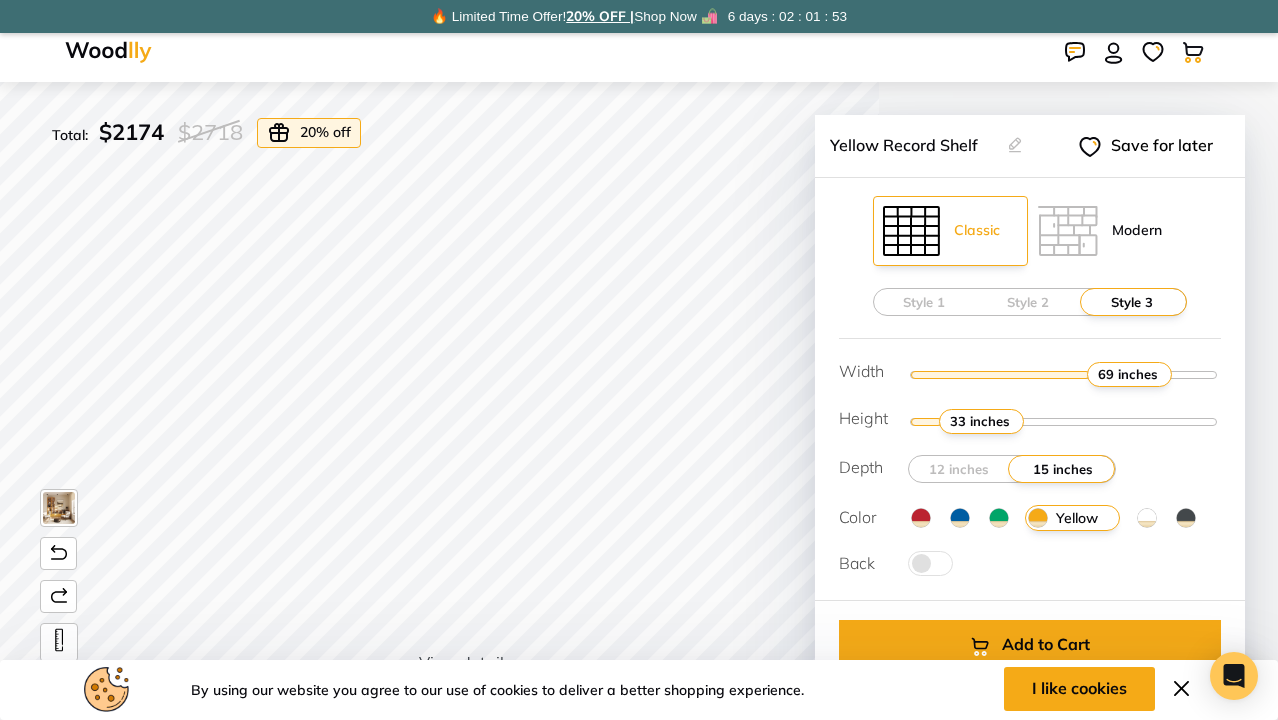 click at bounding box center (1068, 231) 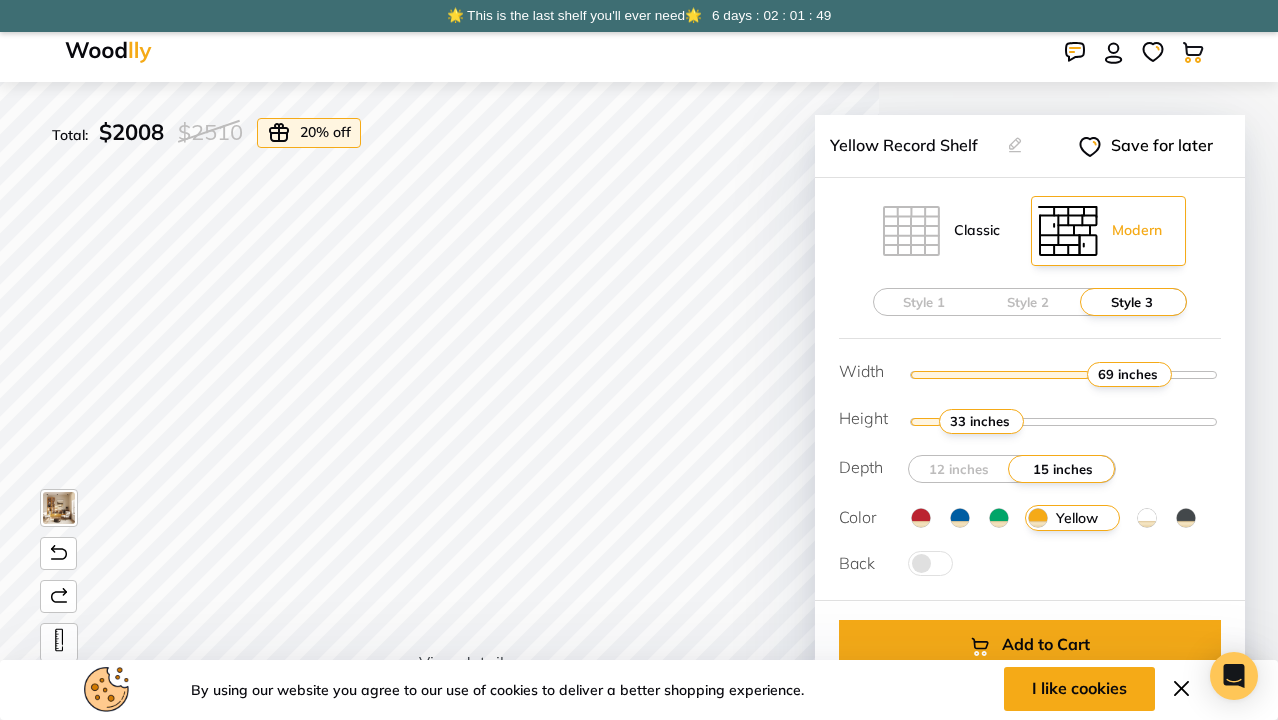 click at bounding box center [911, 231] 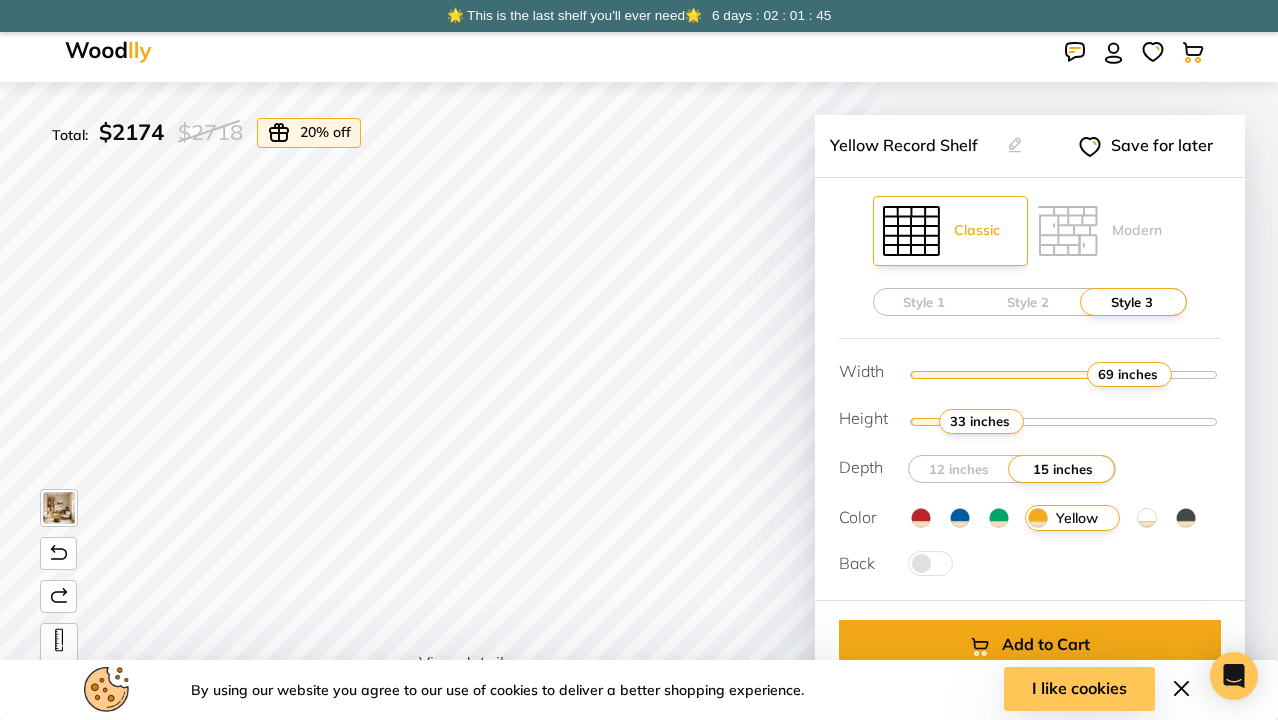 click on "I like cookies" at bounding box center (1079, 689) 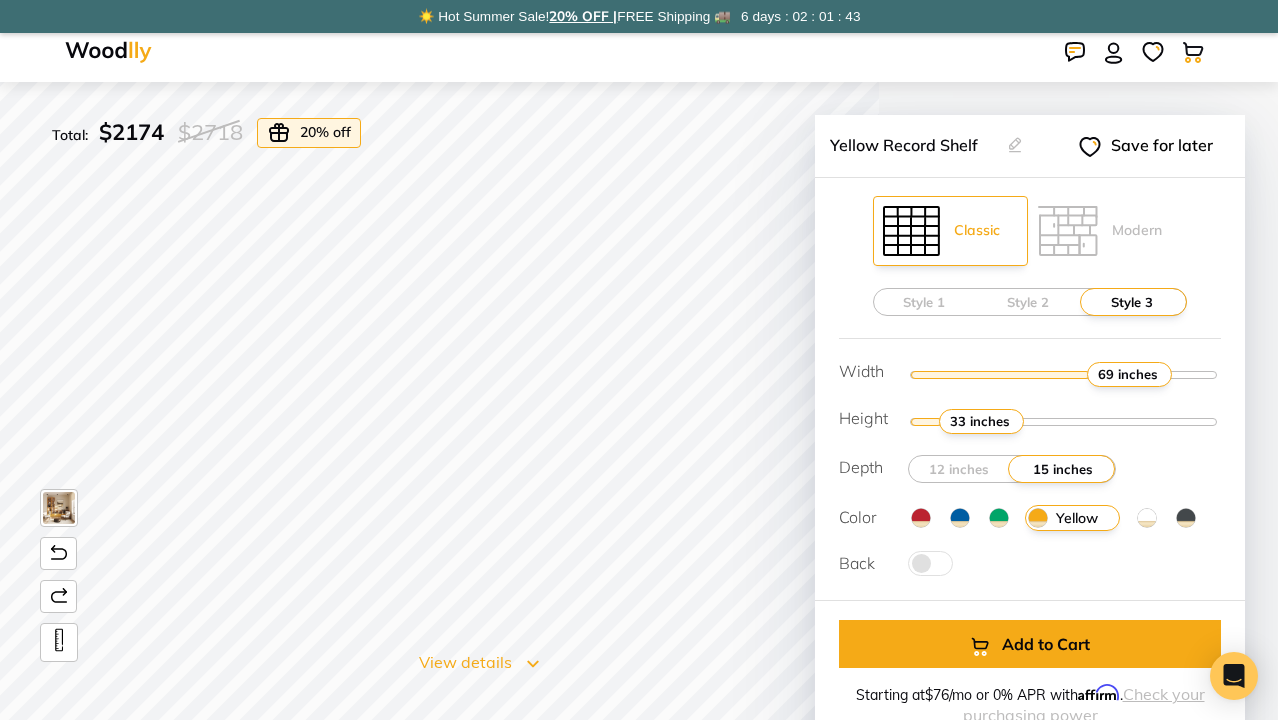 click on "View details" at bounding box center (479, 662) 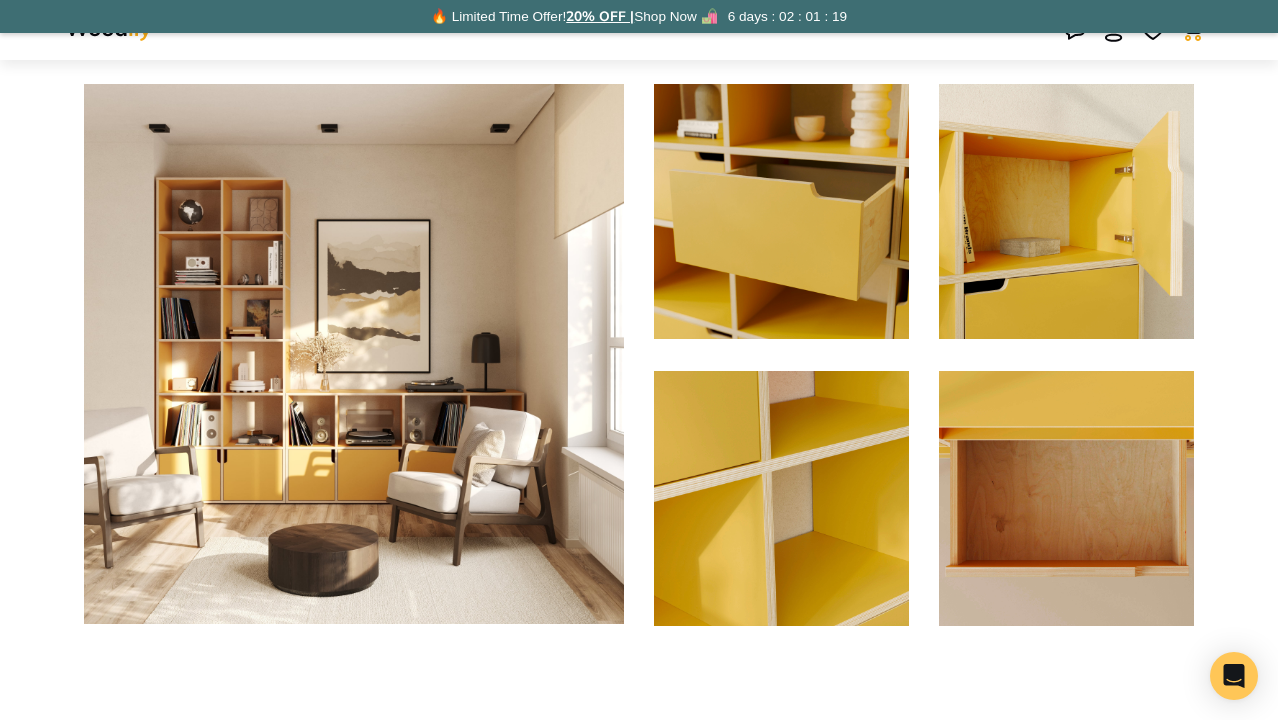 scroll, scrollTop: 931, scrollLeft: 0, axis: vertical 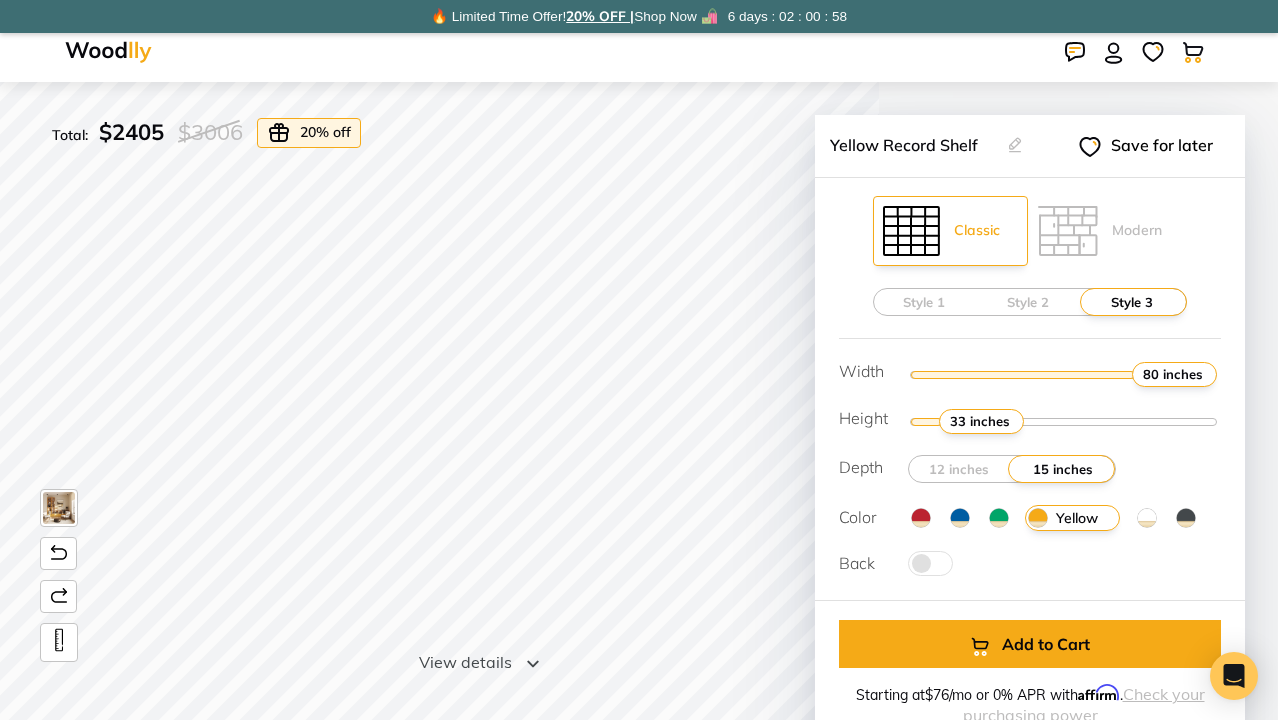 drag, startPoint x: 1102, startPoint y: 379, endPoint x: 1216, endPoint y: 362, distance: 115.260574 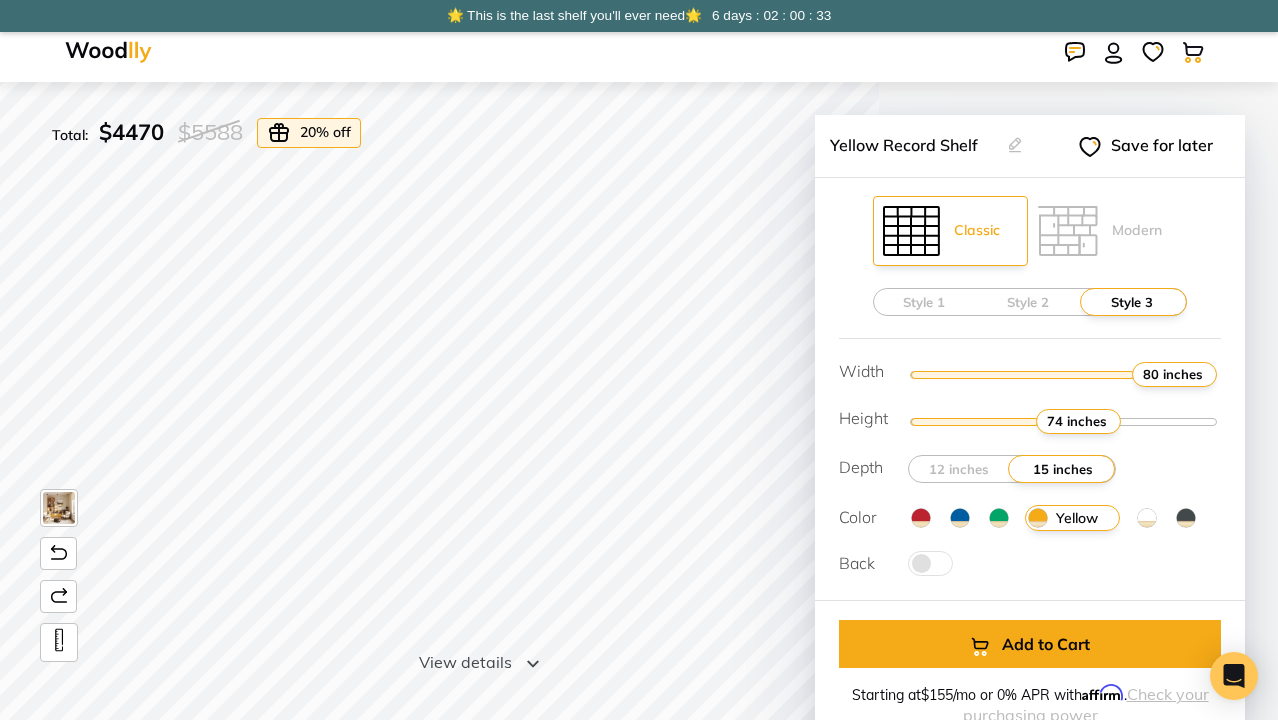 drag, startPoint x: 1006, startPoint y: 419, endPoint x: 1065, endPoint y: 416, distance: 59.07622 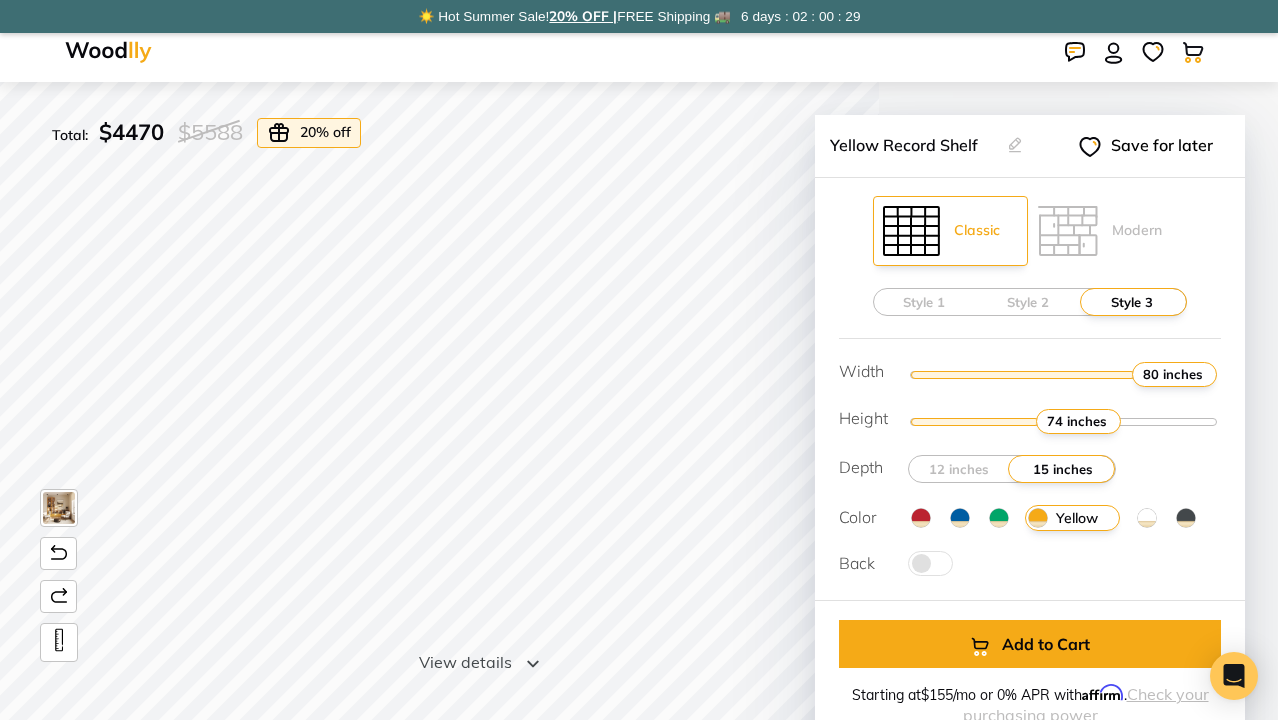 click at bounding box center [921, 518] 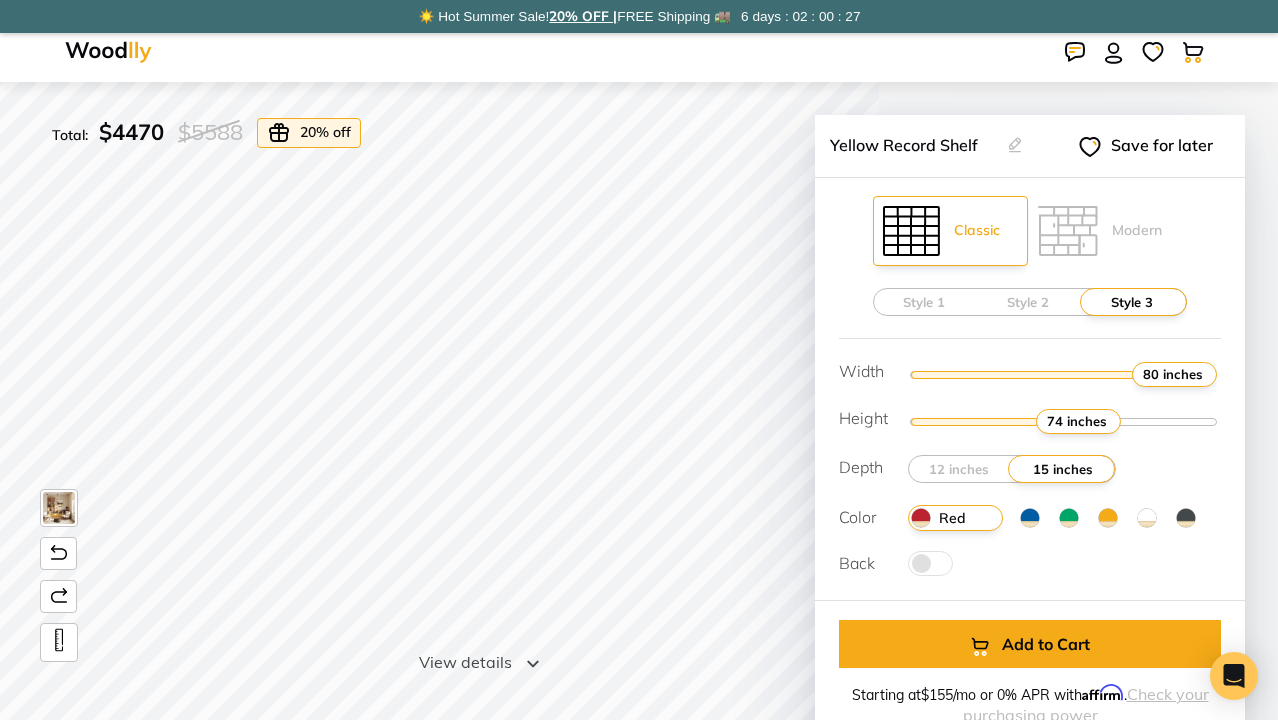 click at bounding box center [1030, 518] 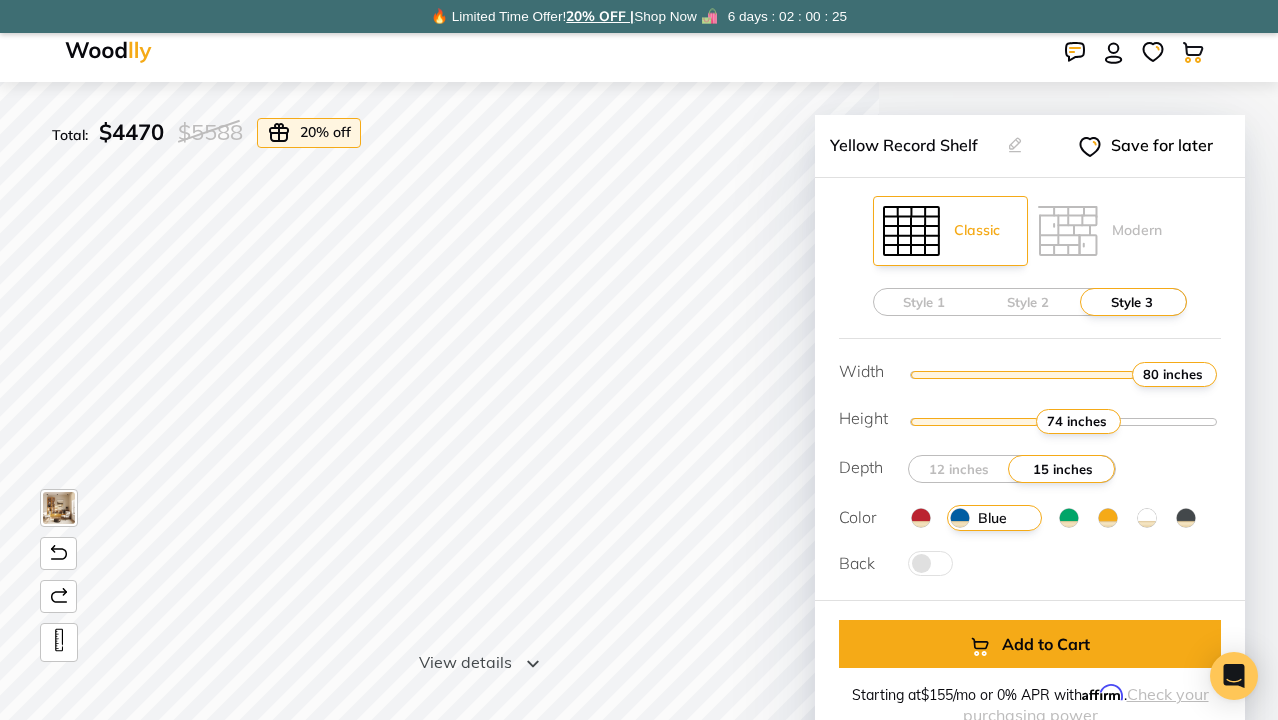 click at bounding box center [1069, 518] 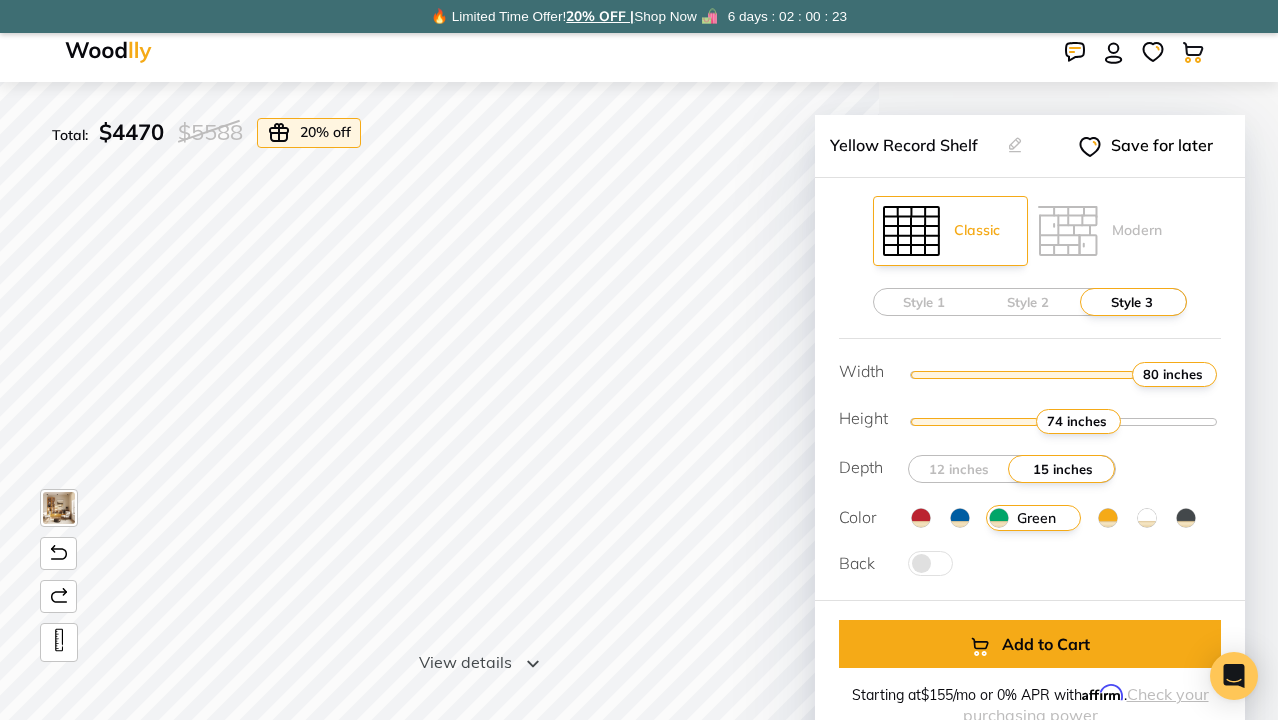 click at bounding box center [1108, 518] 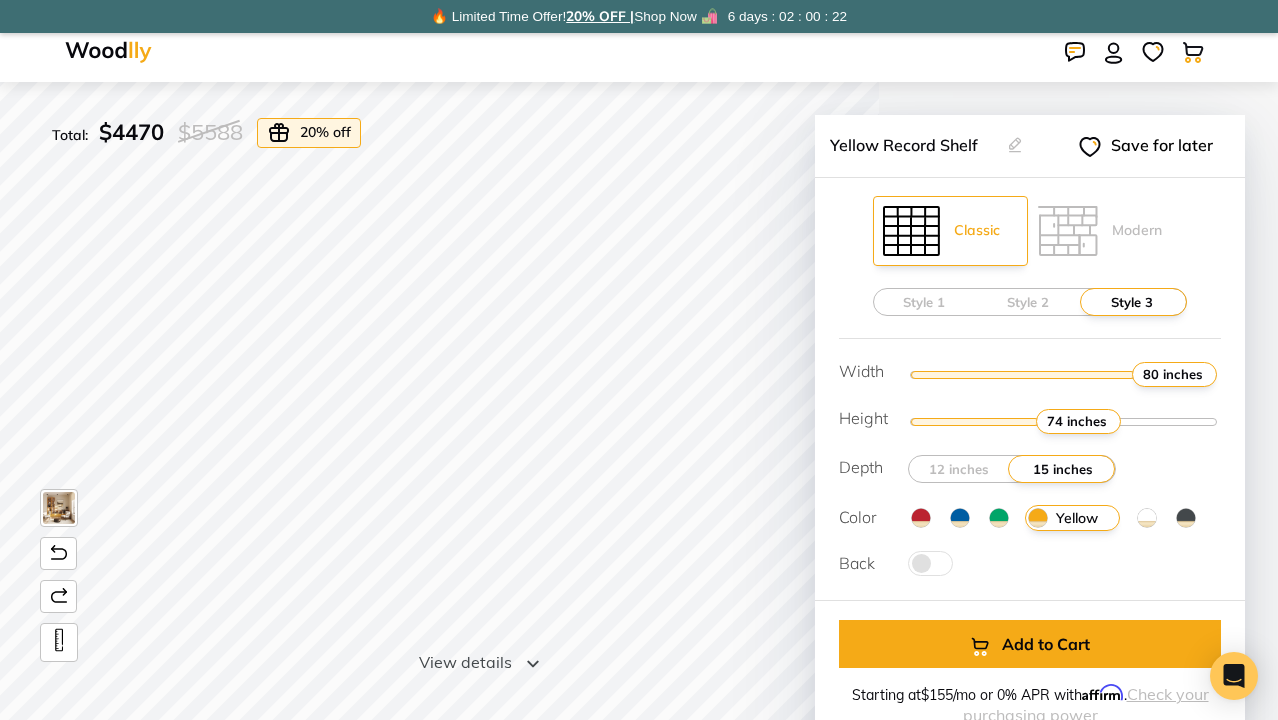 click at bounding box center [1147, 518] 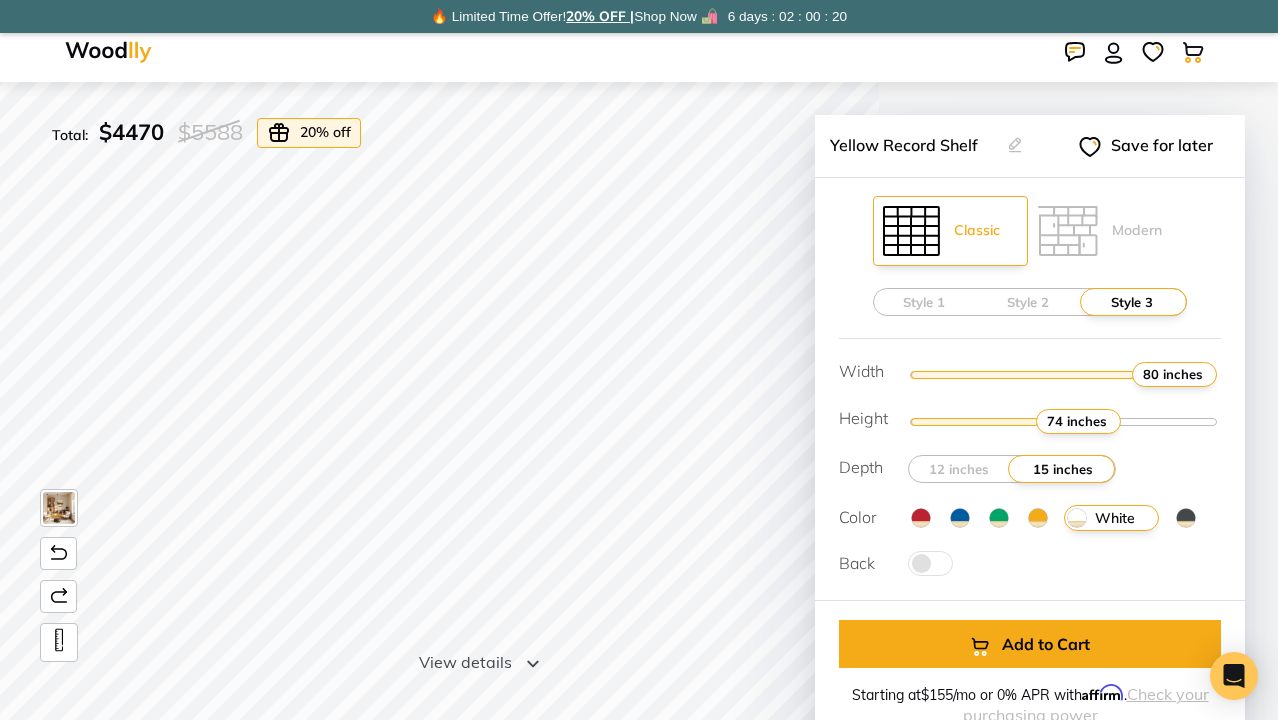 click at bounding box center (1186, 518) 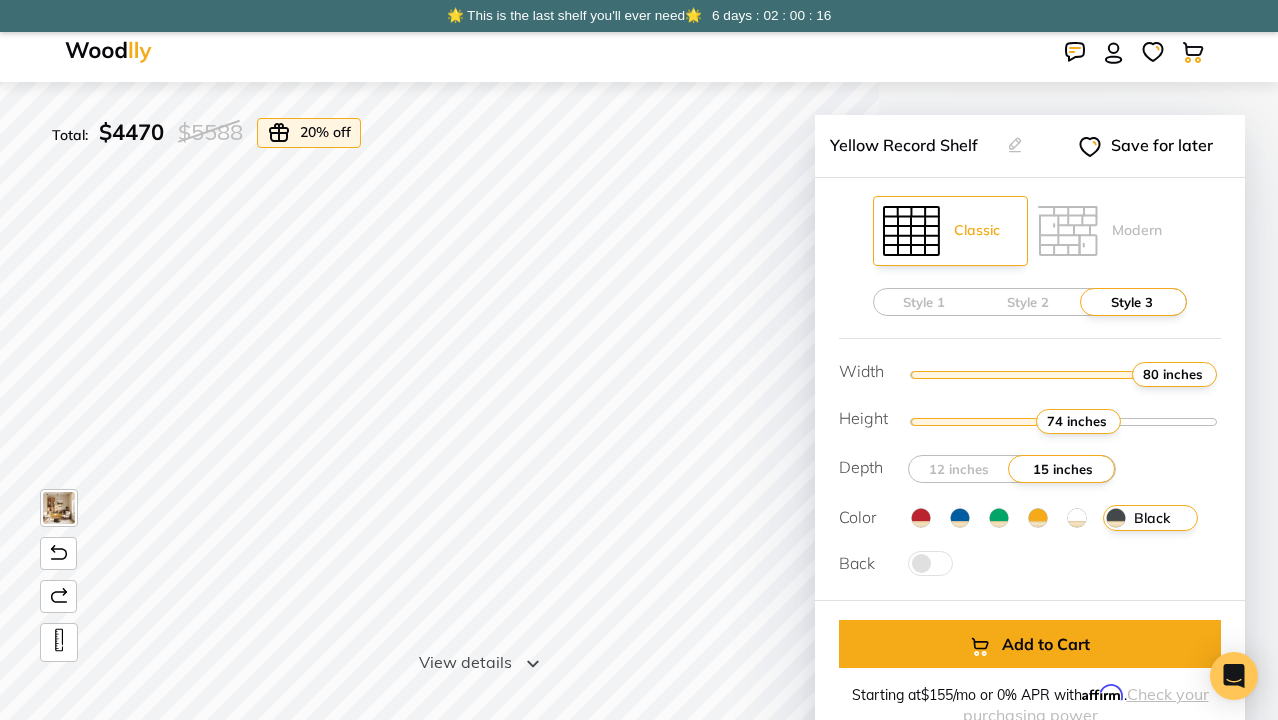 click at bounding box center [930, 563] 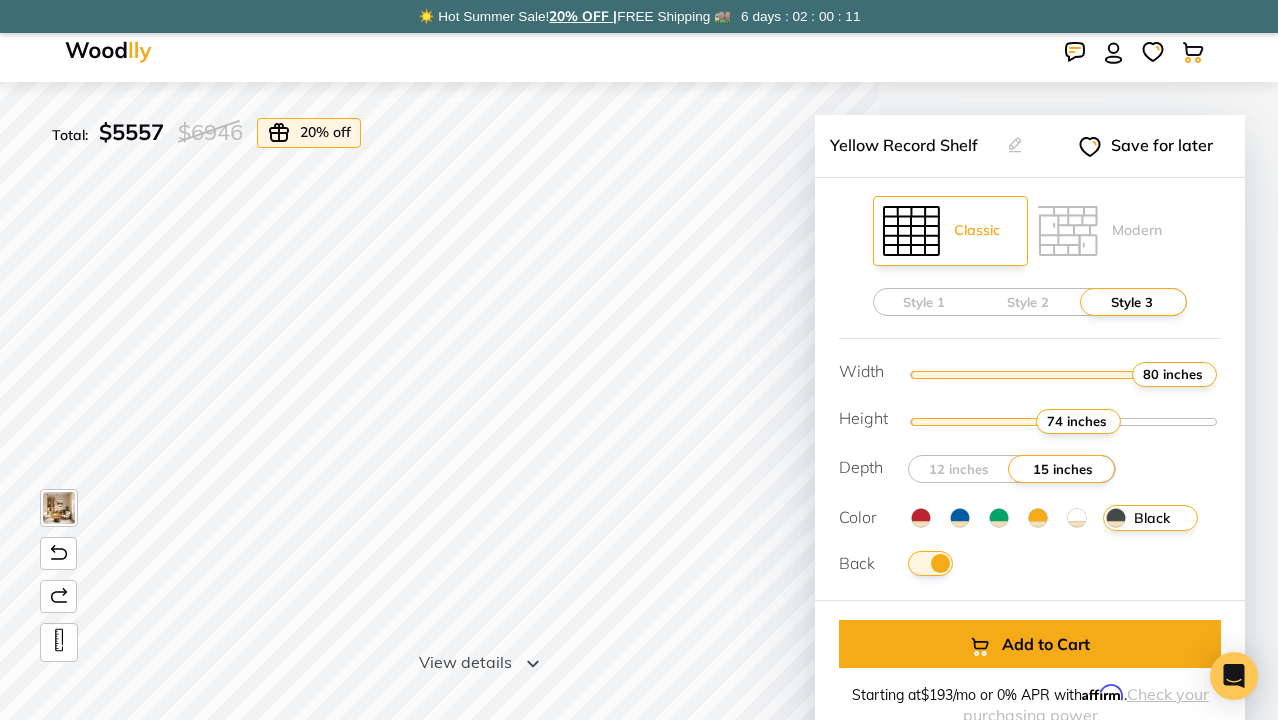click at bounding box center [1077, 518] 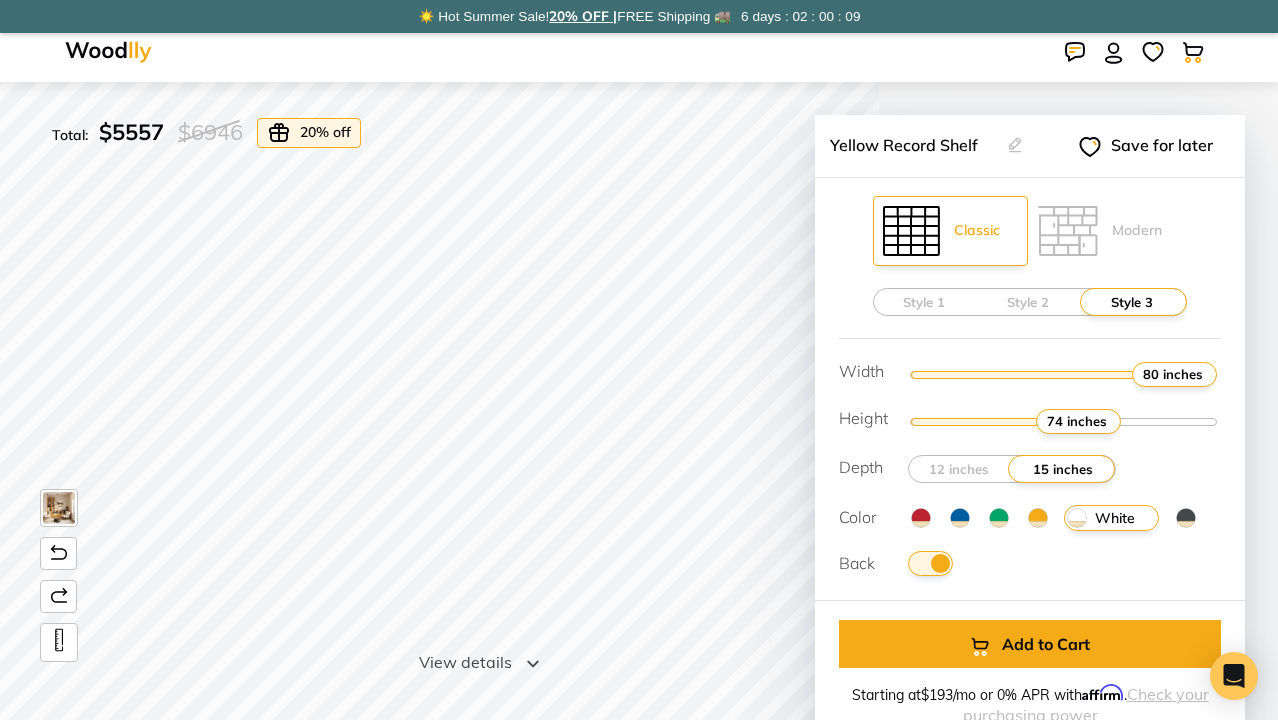 click at bounding box center (930, 563) 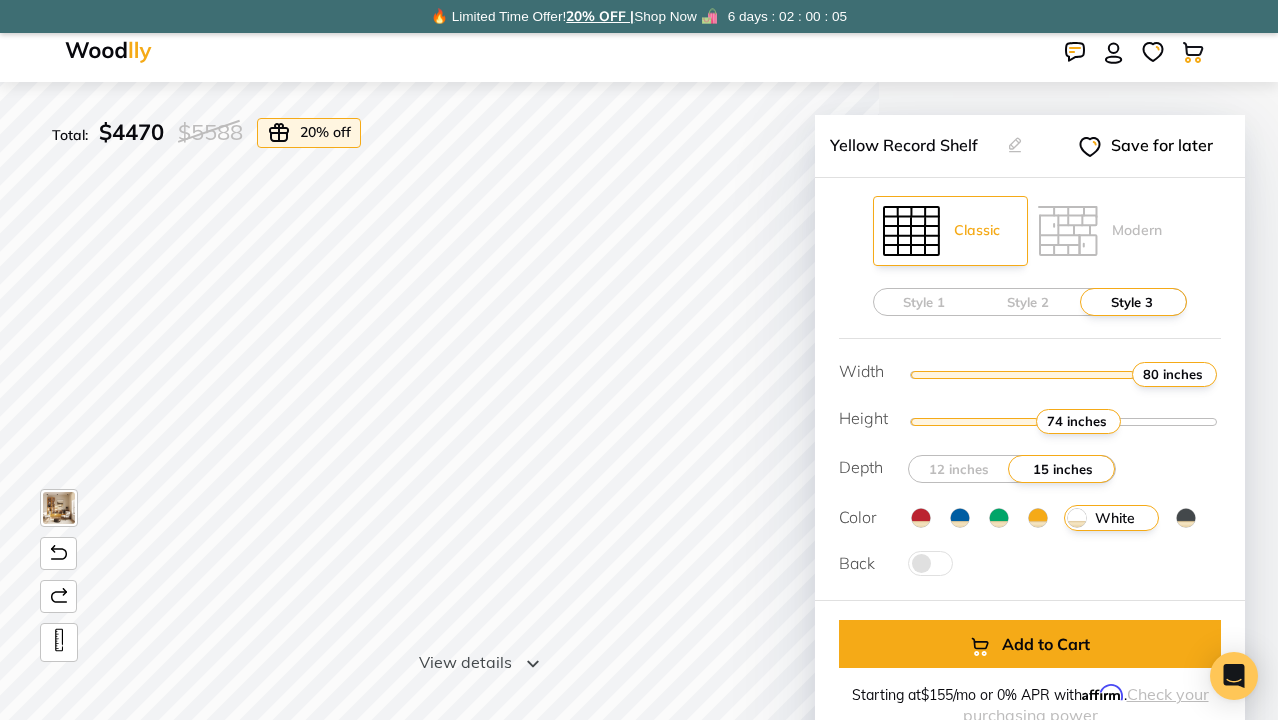 click at bounding box center [930, 563] 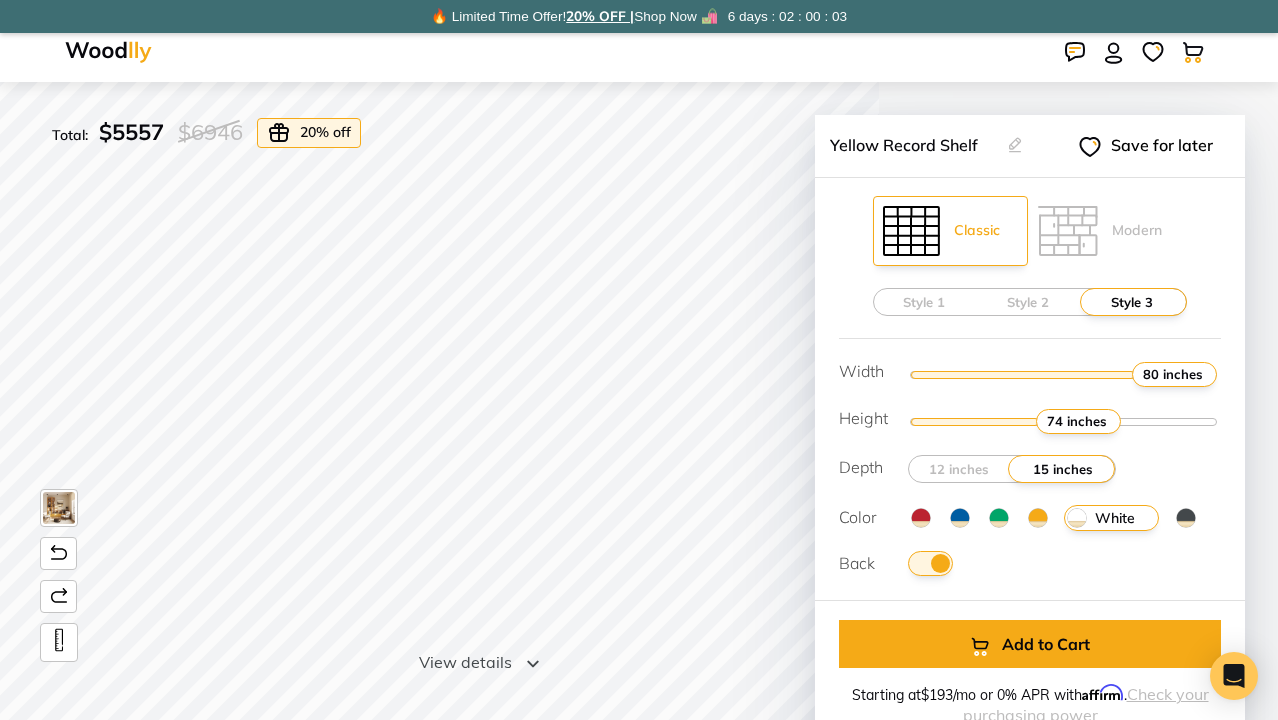 click at bounding box center [1038, 518] 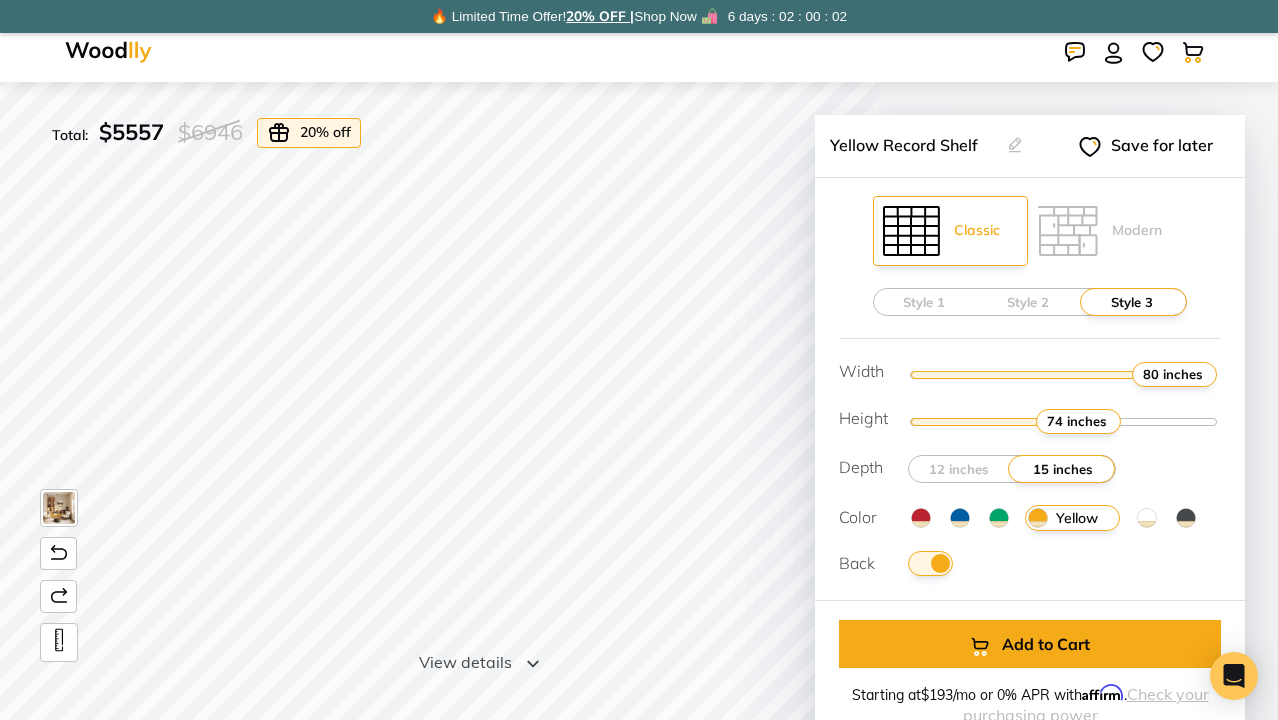 click at bounding box center (999, 518) 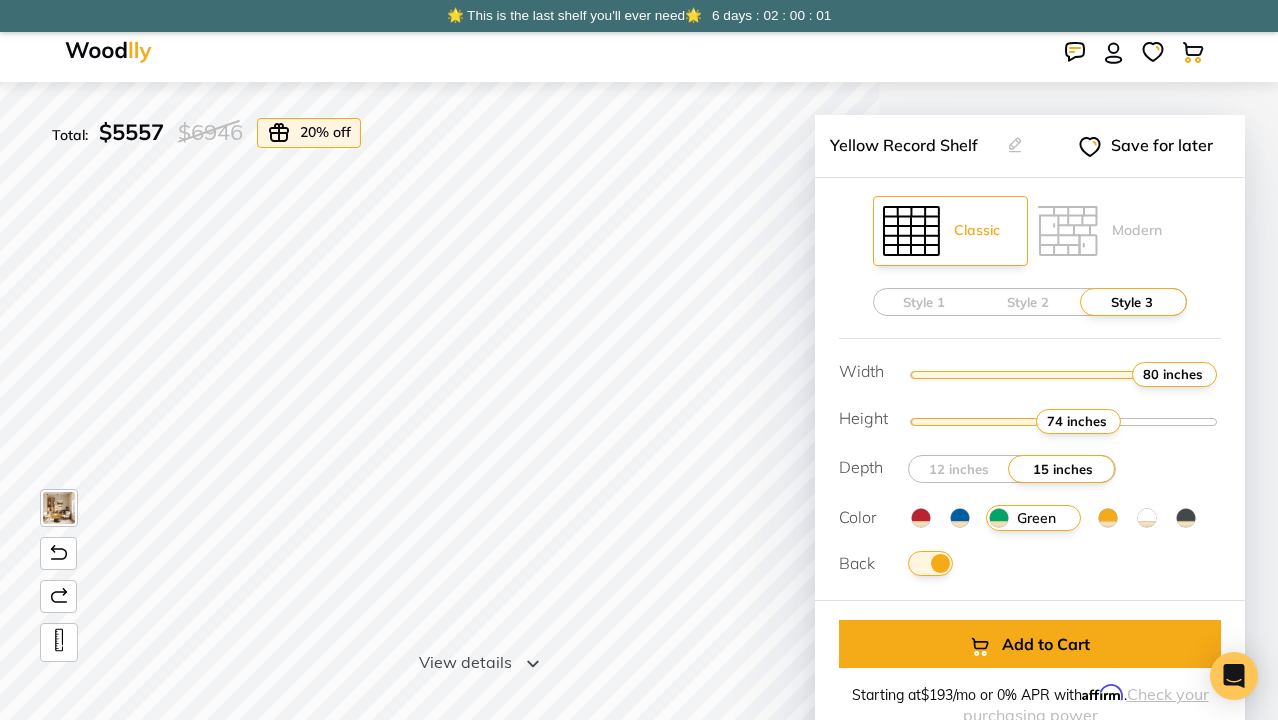 click at bounding box center [960, 518] 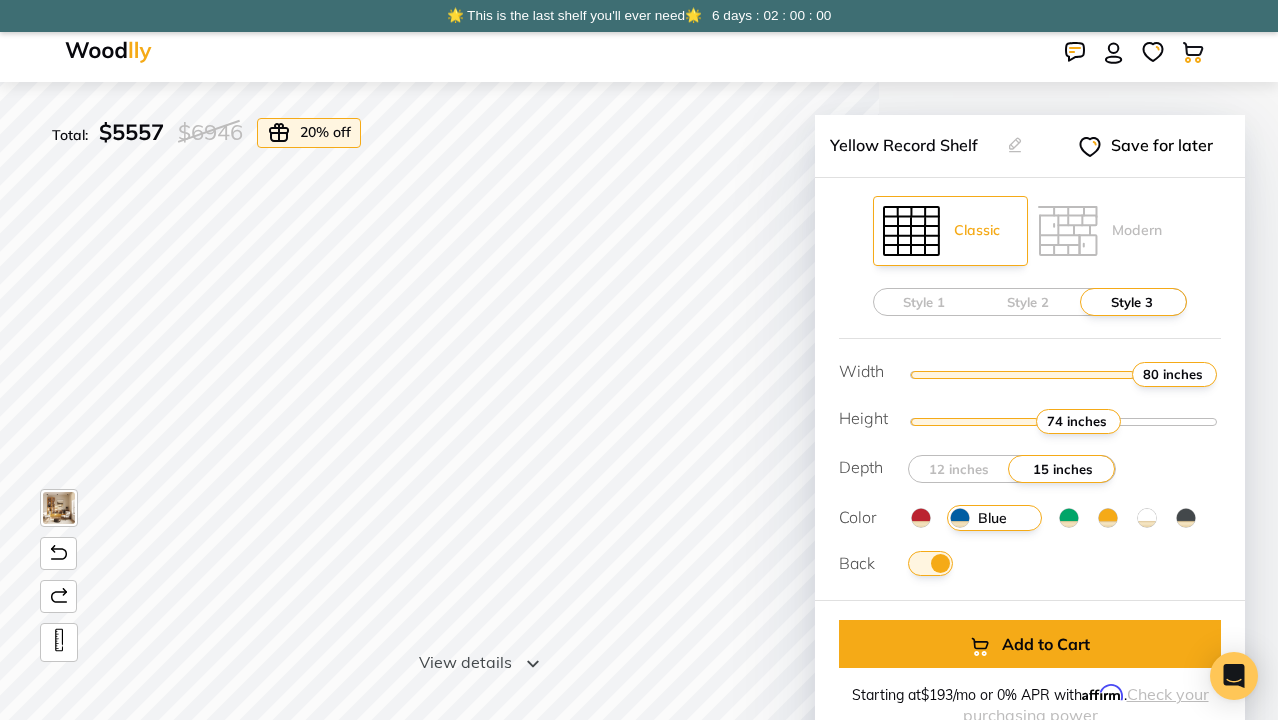 click at bounding box center (921, 518) 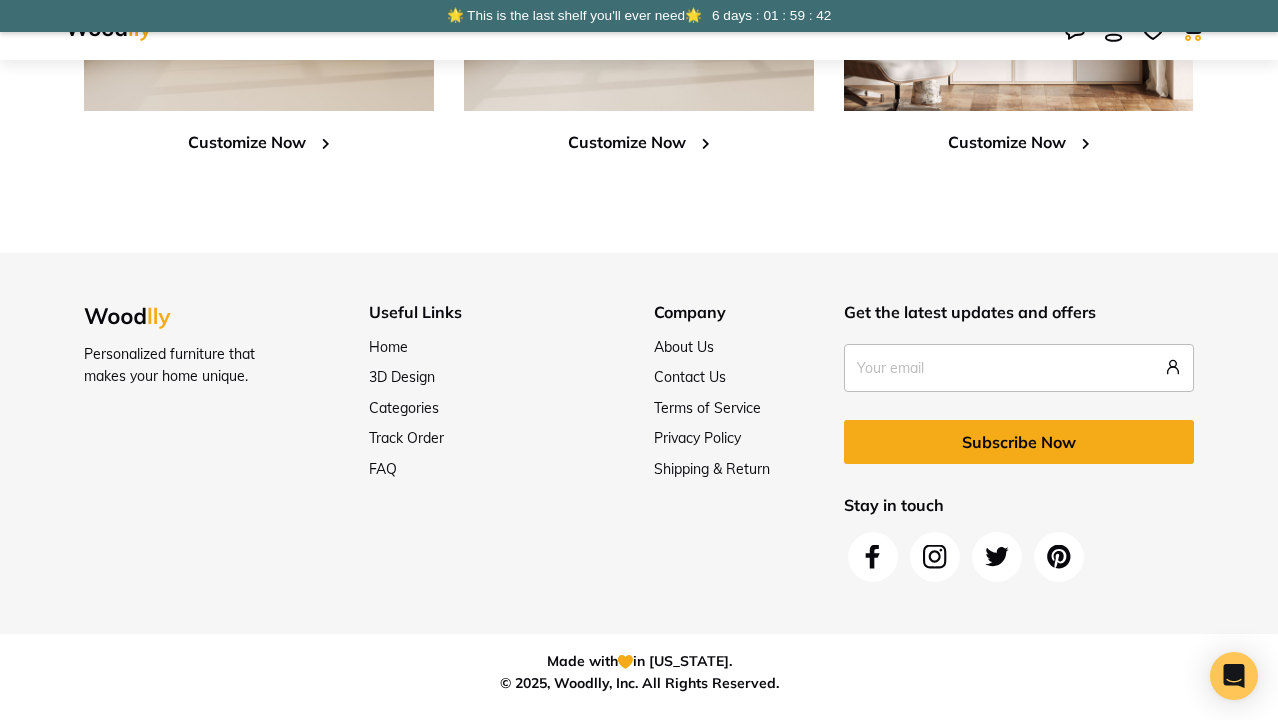scroll, scrollTop: 5953, scrollLeft: 0, axis: vertical 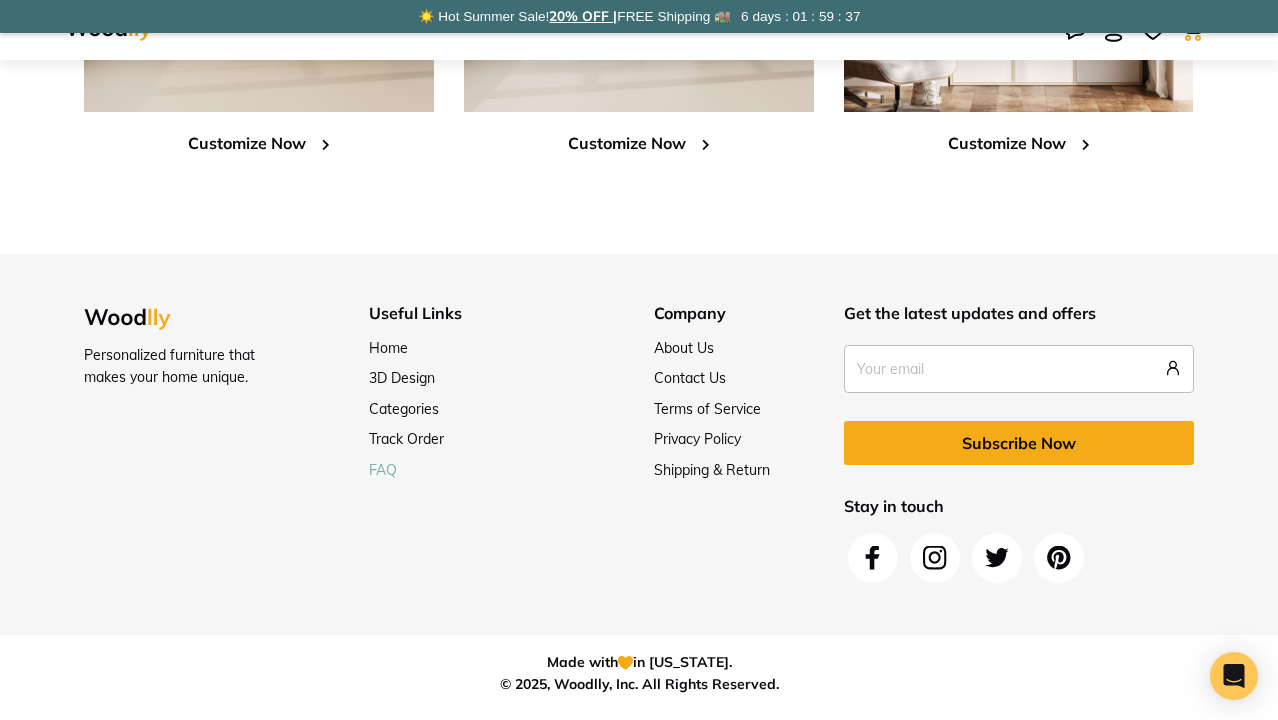 click on "FAQ" at bounding box center (383, 470) 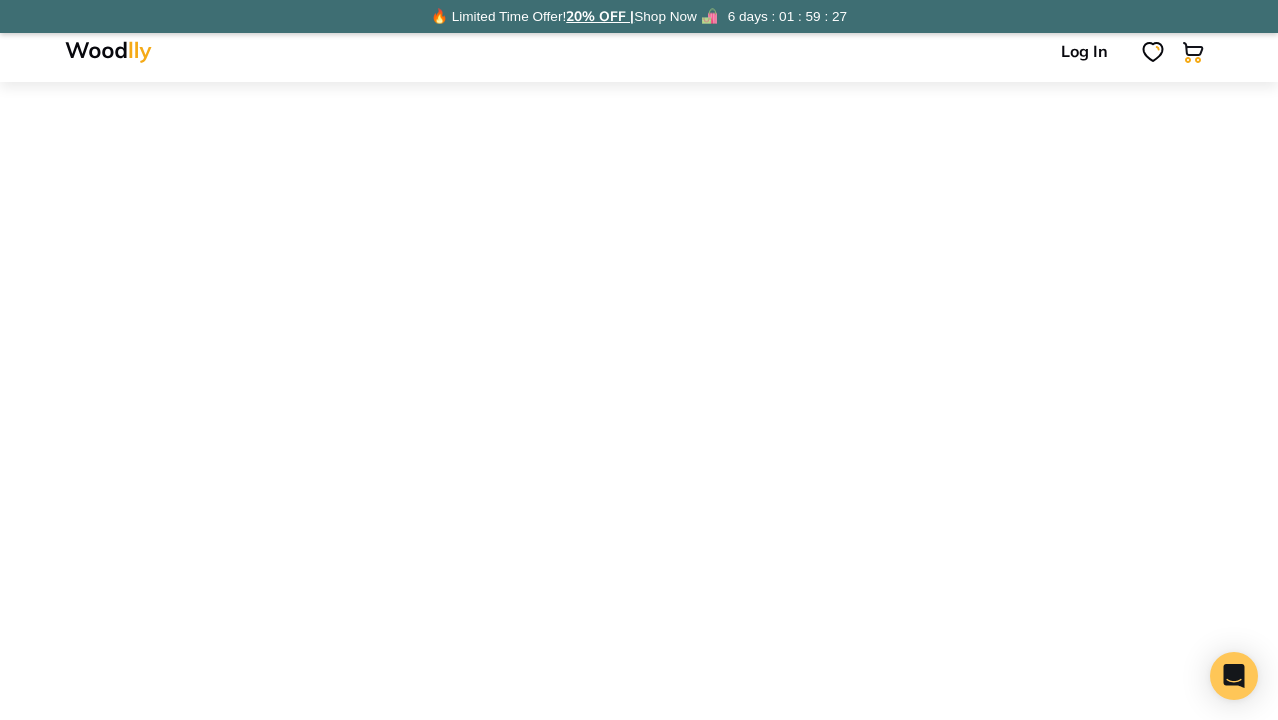 scroll, scrollTop: 0, scrollLeft: 0, axis: both 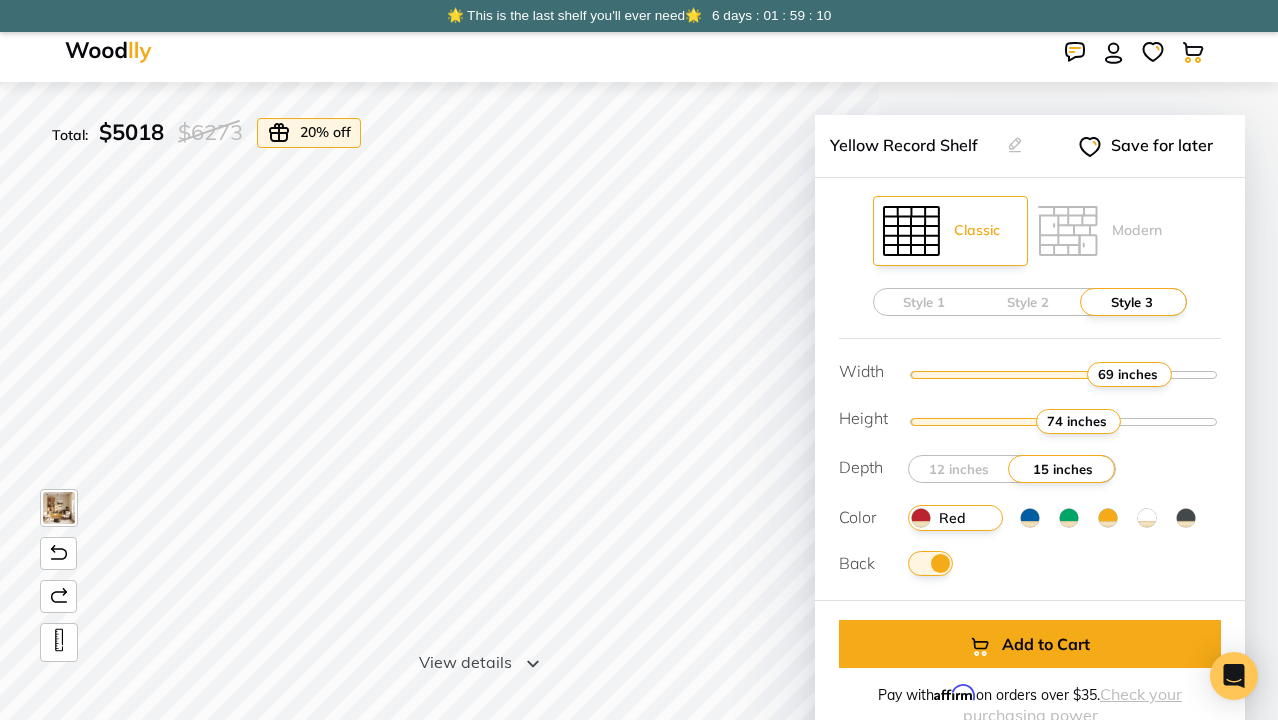 drag, startPoint x: 1136, startPoint y: 374, endPoint x: 1145, endPoint y: 379, distance: 10.29563 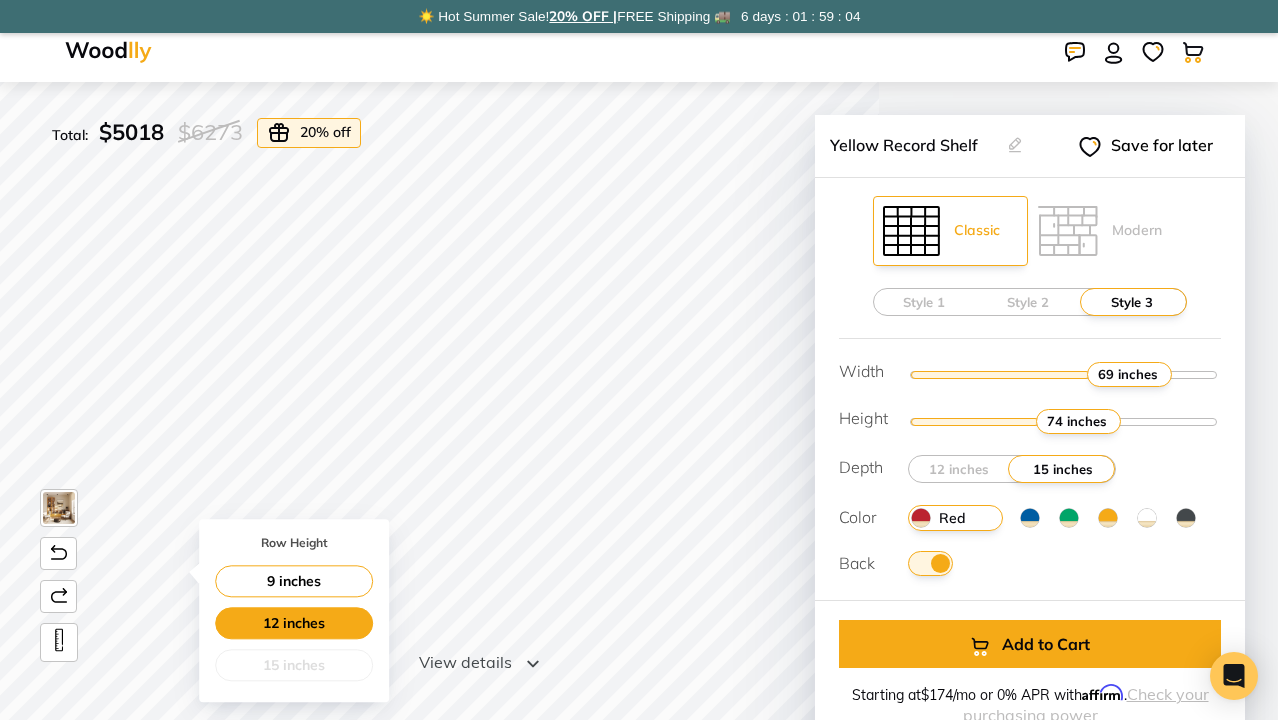 click on "12 inches" at bounding box center (294, 623) 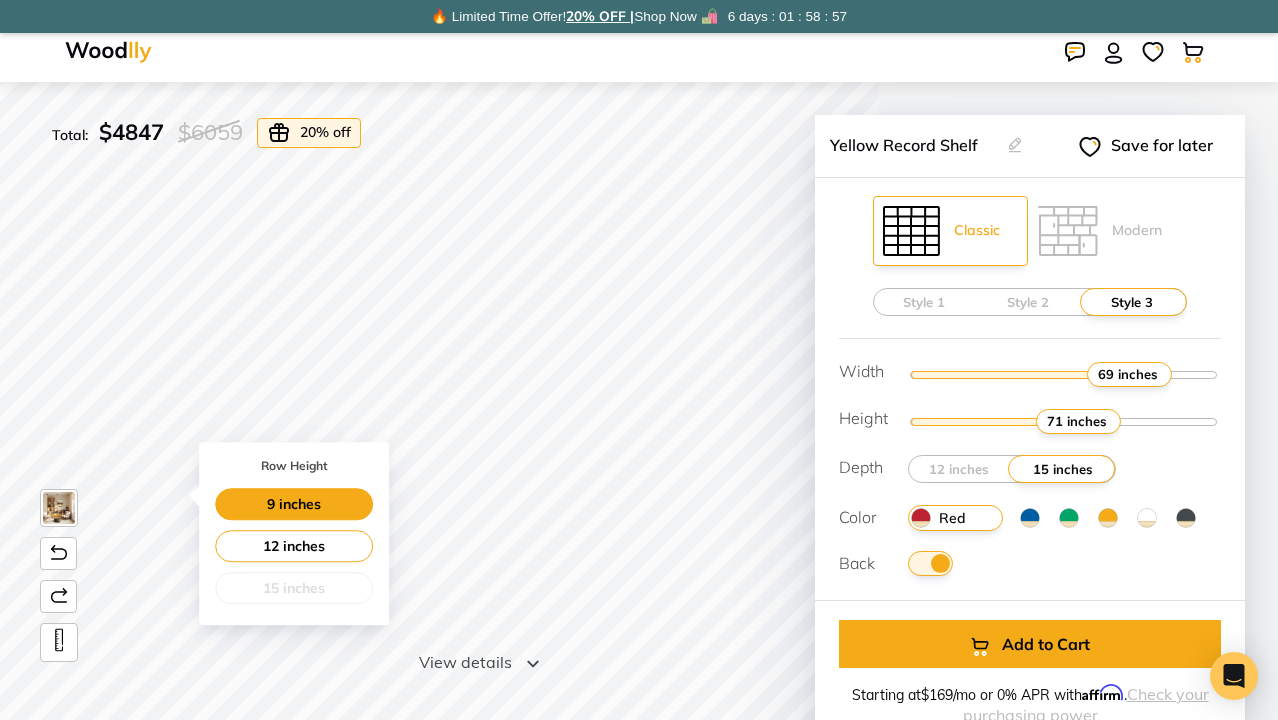 click on "9 inches" at bounding box center [294, 504] 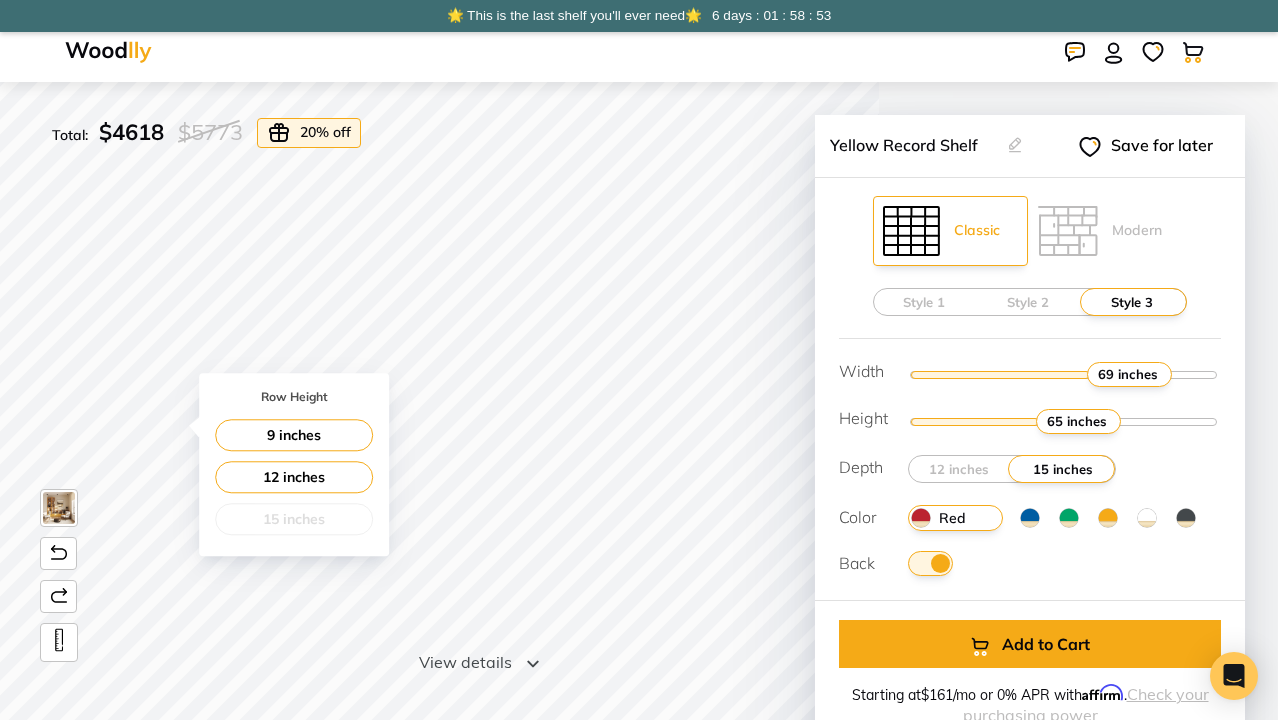 click on "15 inches" at bounding box center [294, 519] 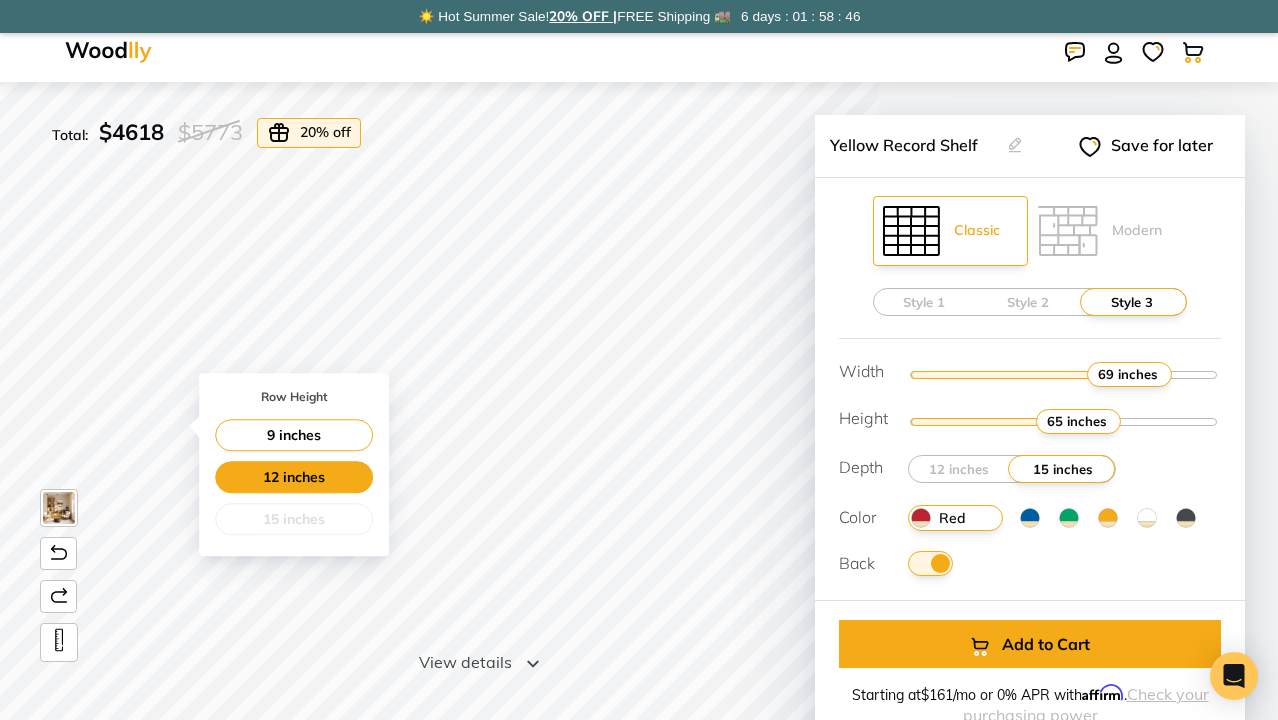 click on "12 inches" at bounding box center (294, 477) 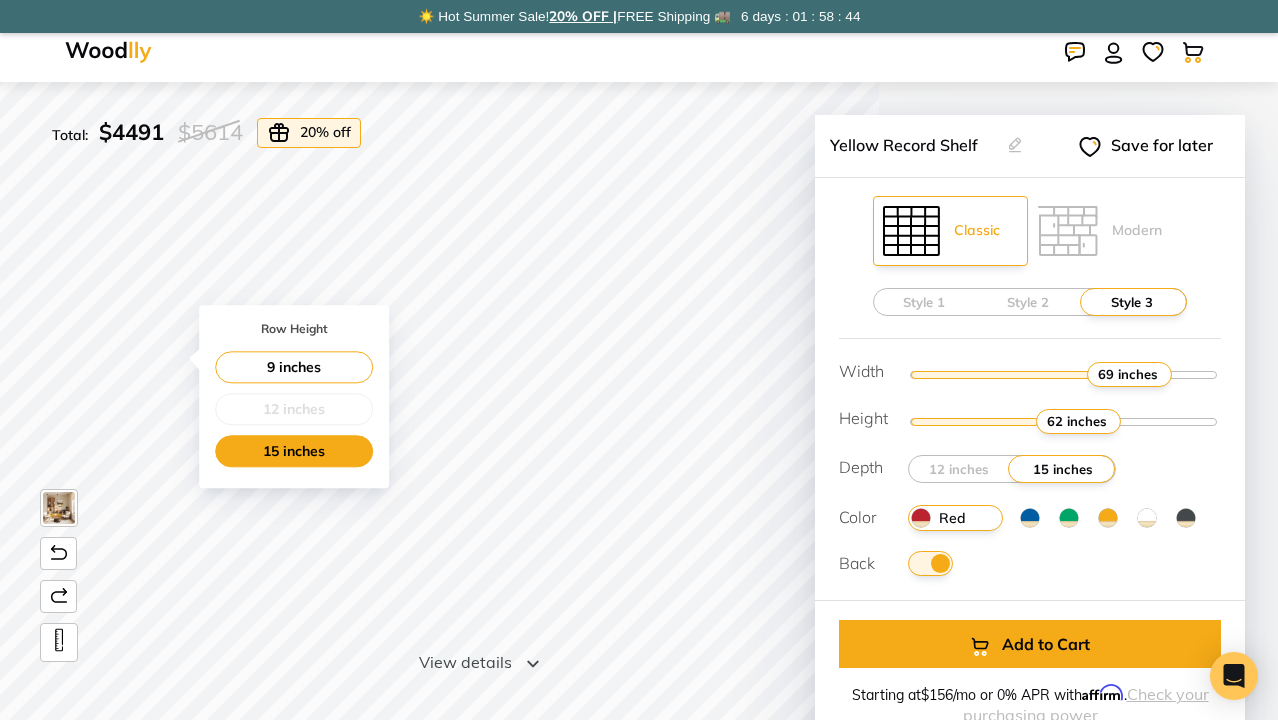 click on "15 inches" at bounding box center (294, 451) 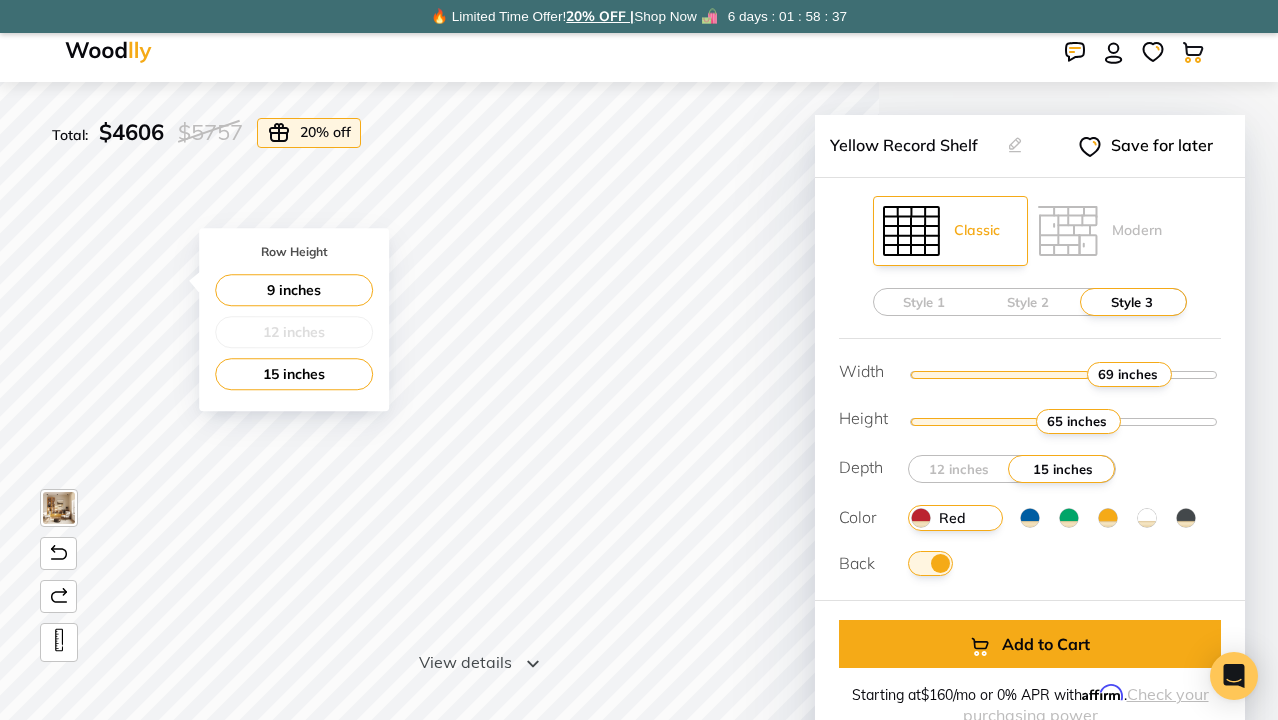 click on "12 inches" at bounding box center (294, 332) 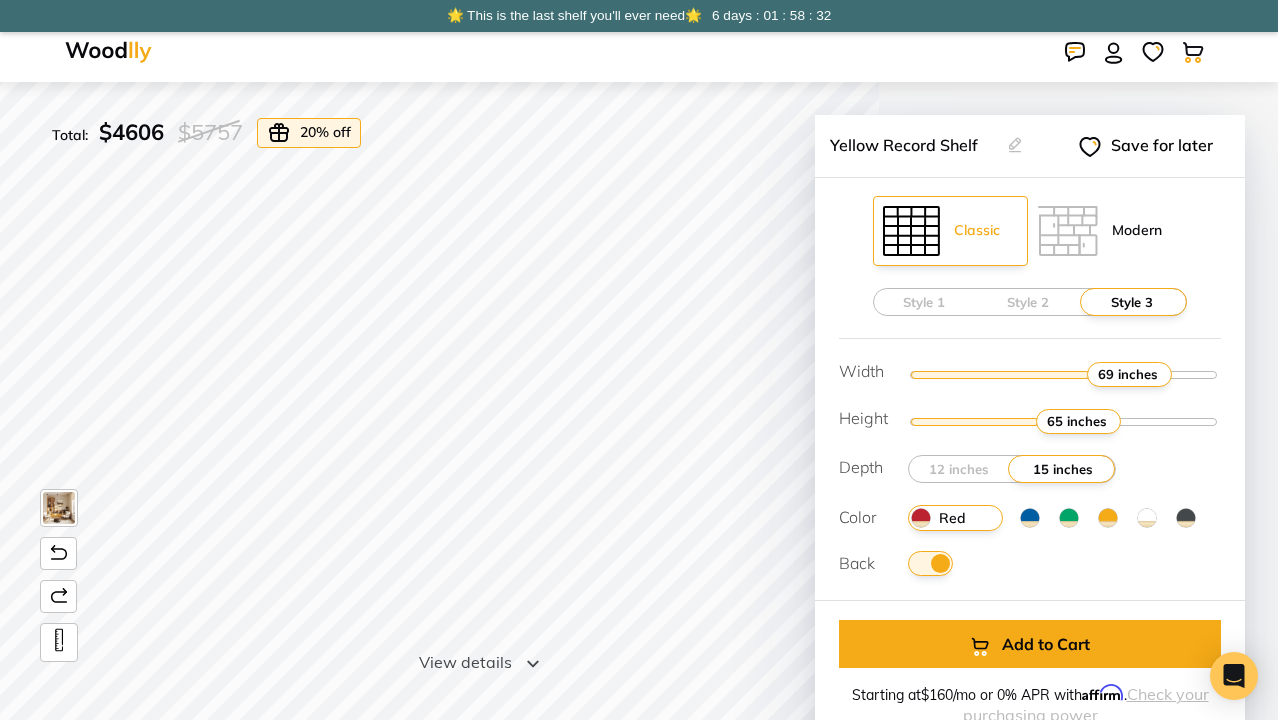 click at bounding box center [1068, 231] 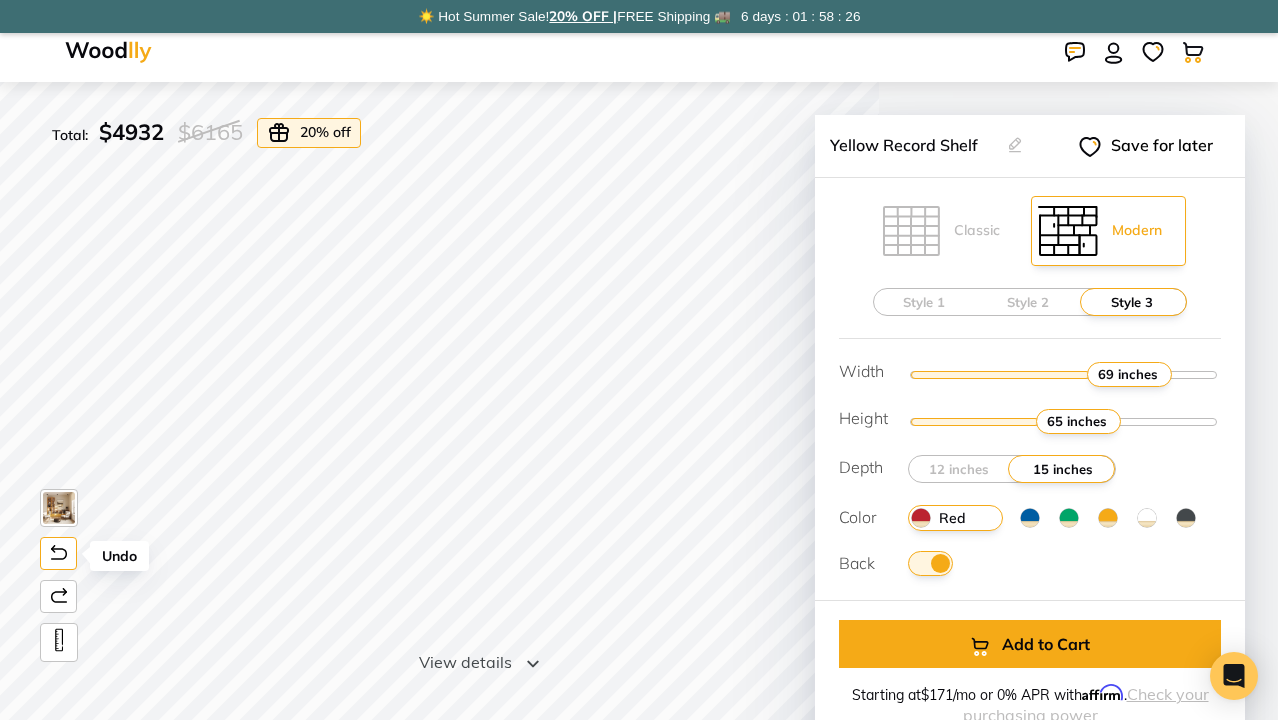 click at bounding box center (59, 552) 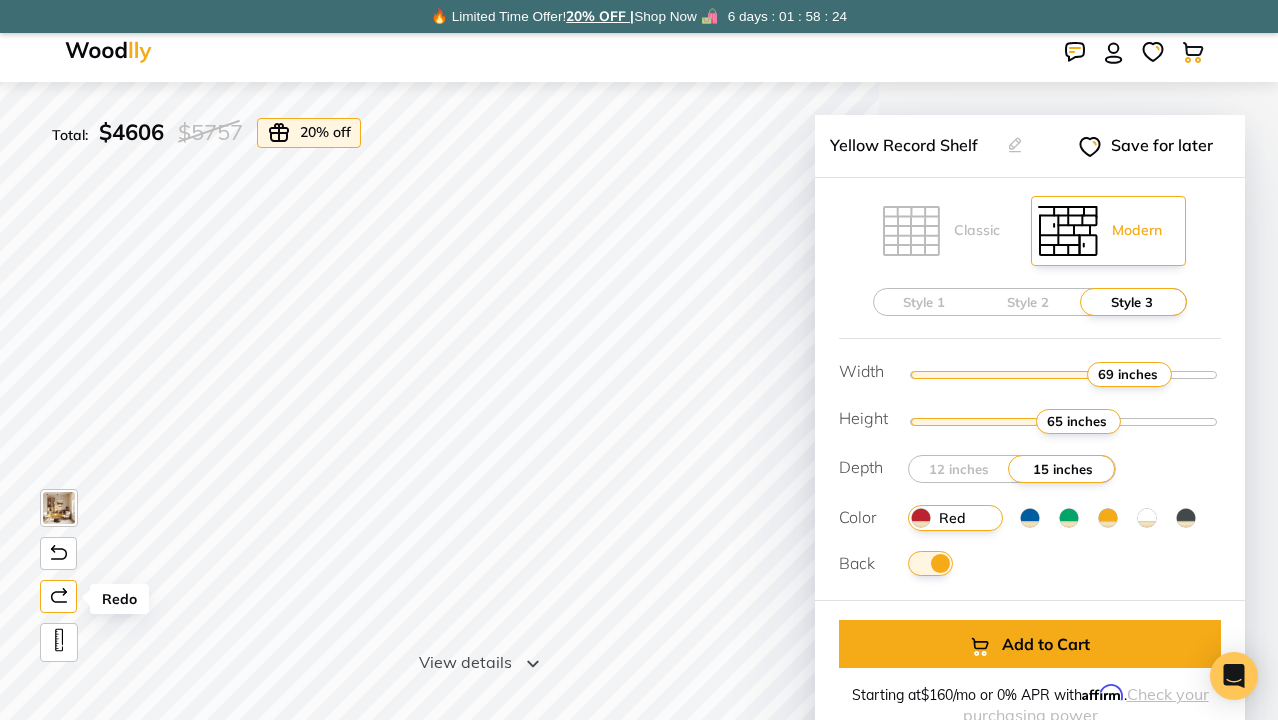 click at bounding box center (59, 595) 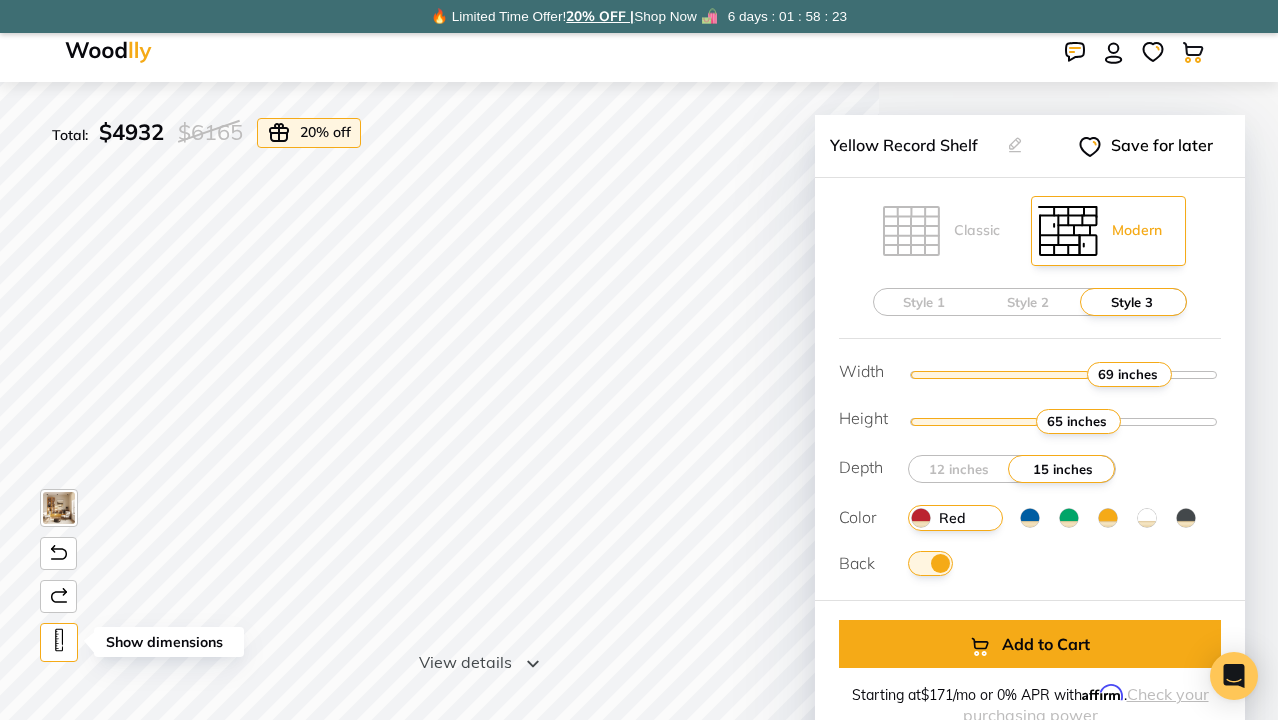 click at bounding box center (59, 640) 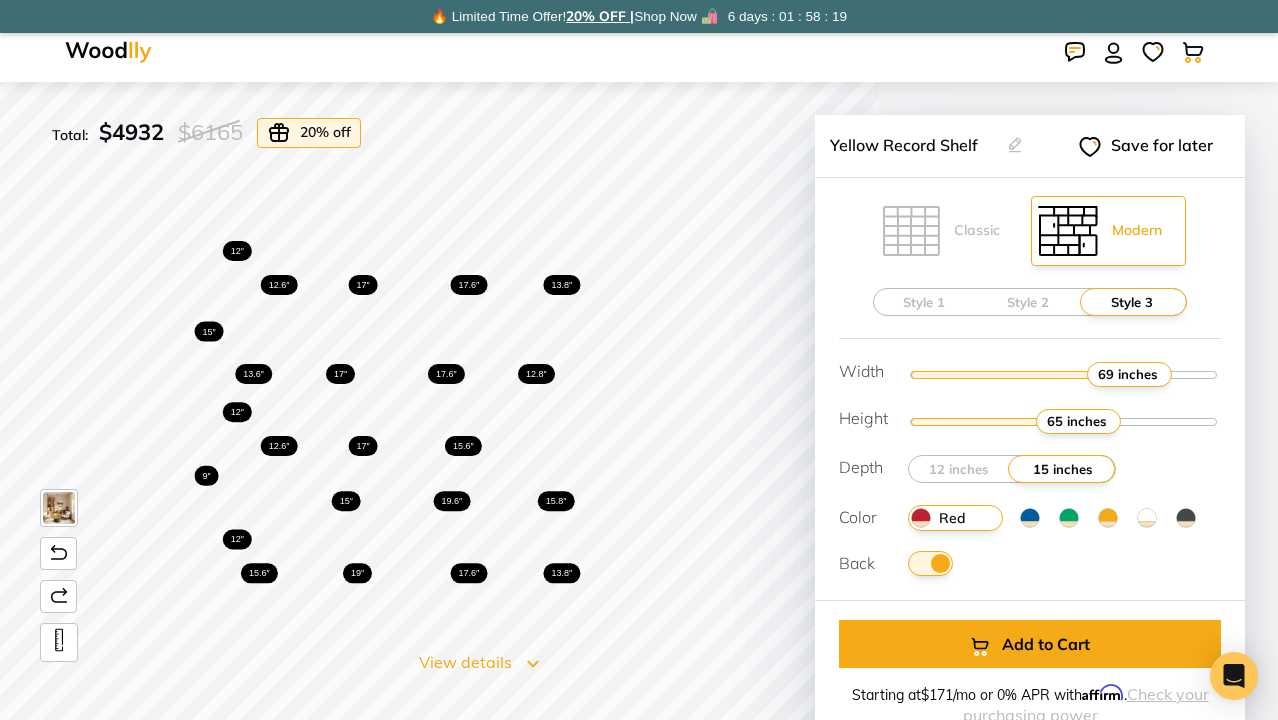 click on "View details" at bounding box center (479, 662) 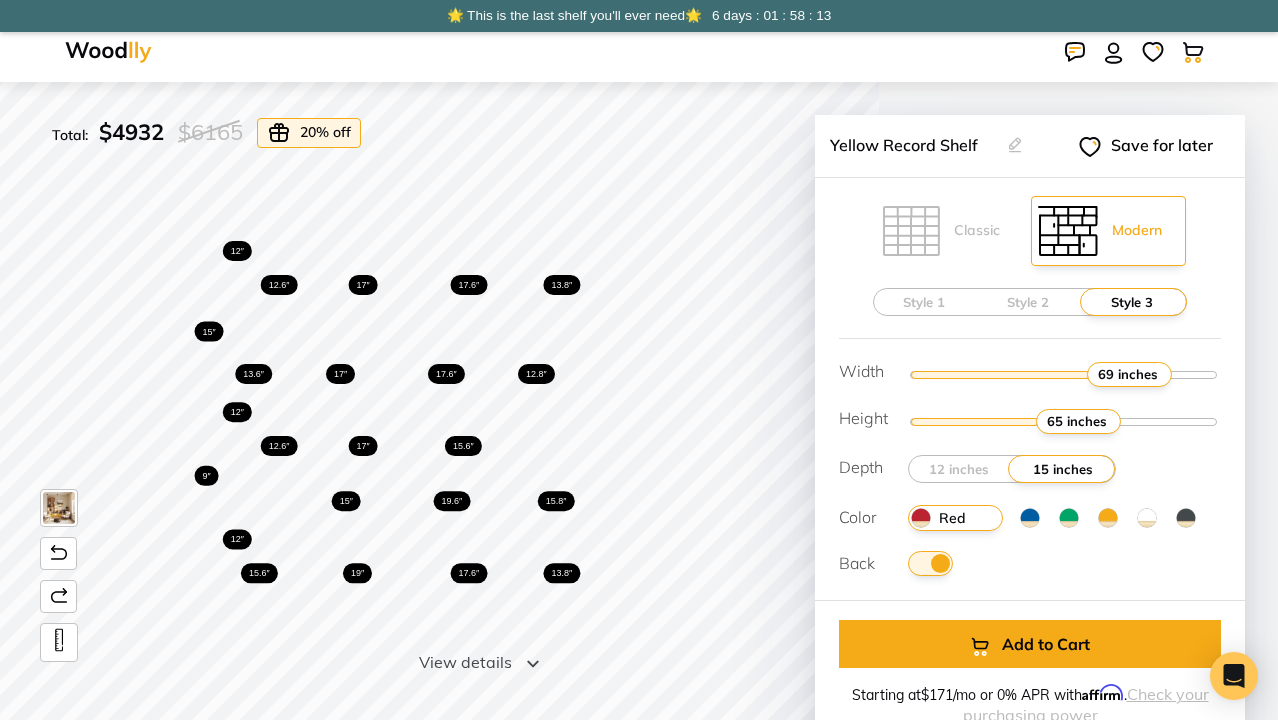 scroll, scrollTop: 0, scrollLeft: 0, axis: both 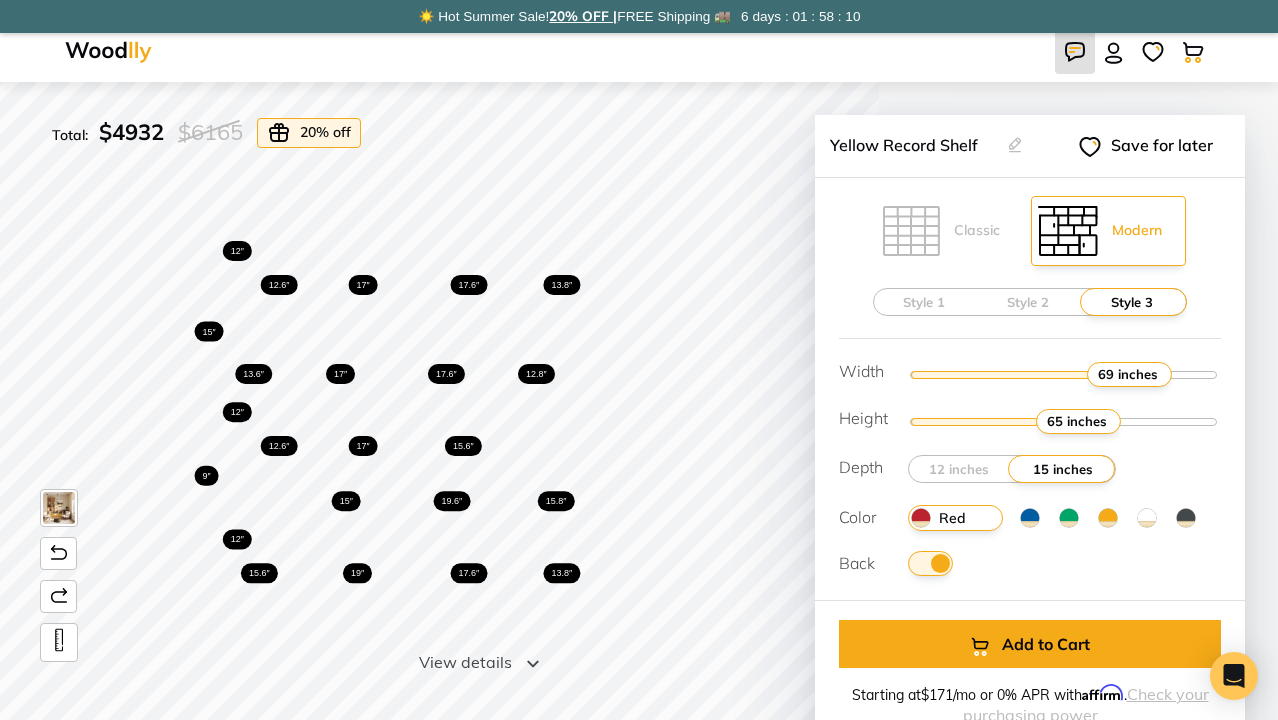 click at bounding box center [1075, 52] 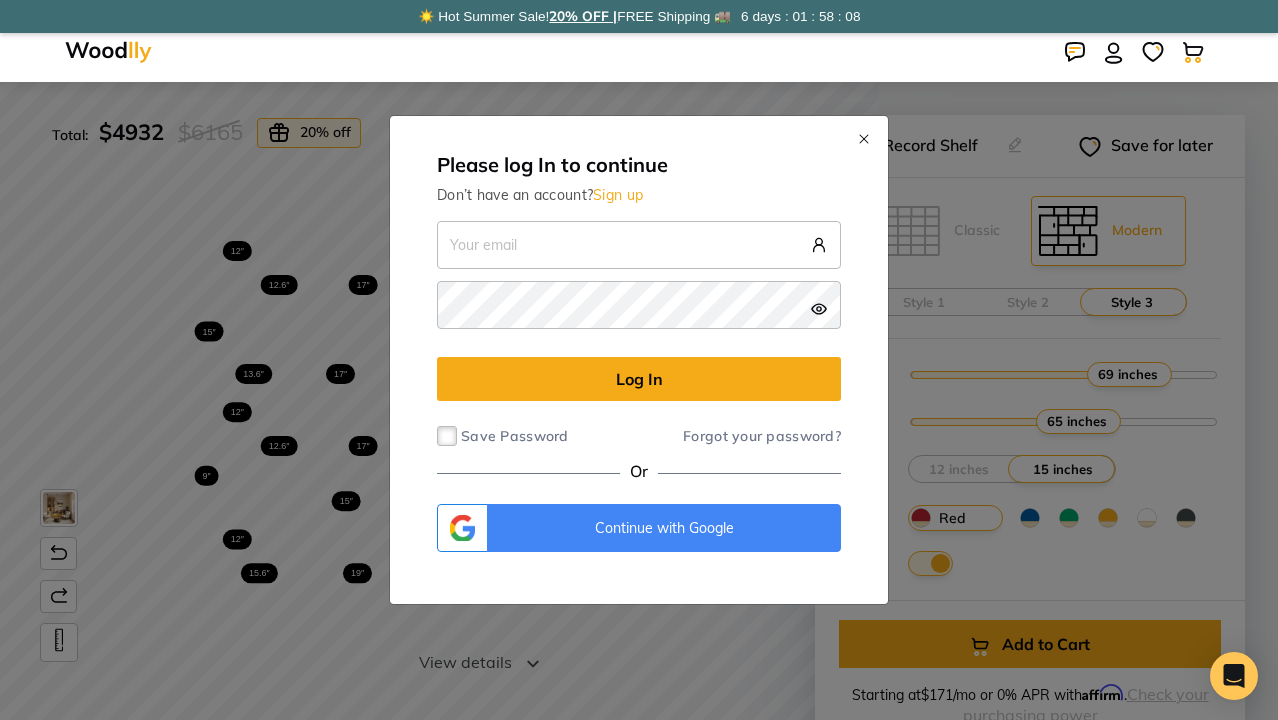 click on "Share your thoughts We are here for you. No one but you can help us to improve our product and service. Cancel Send Feedback" at bounding box center [695, 52] 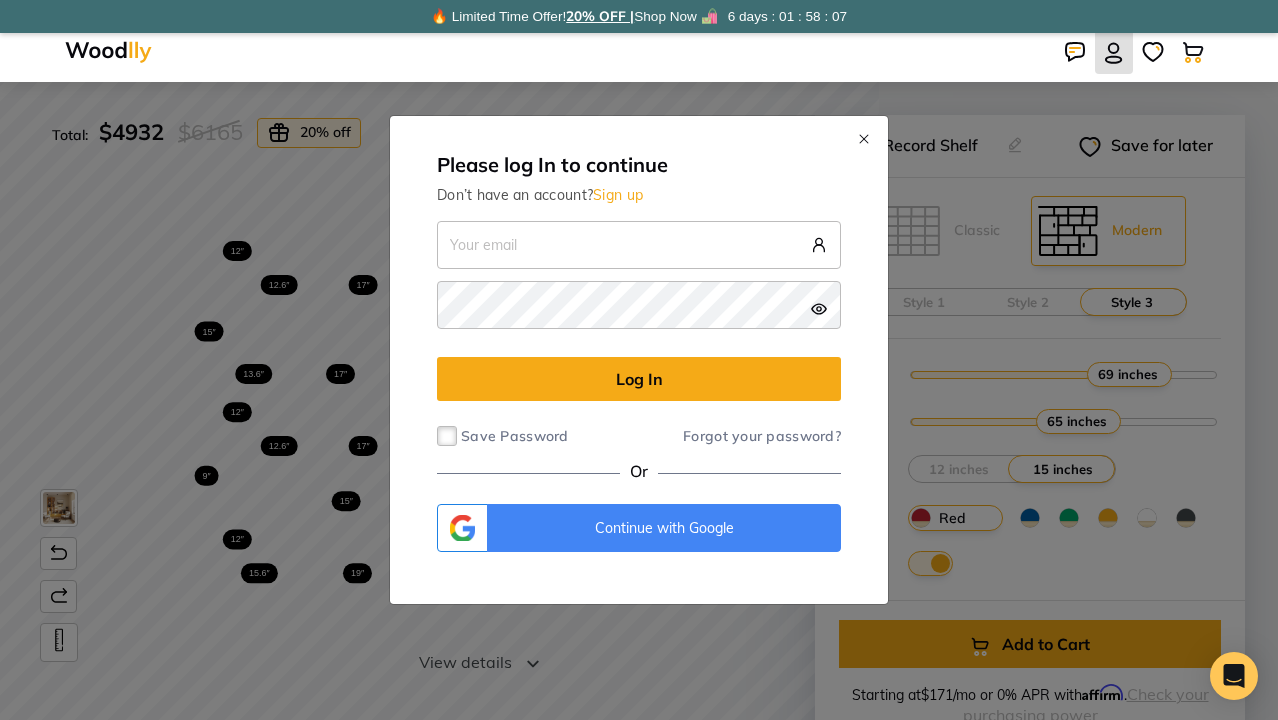 click at bounding box center [1114, 53] 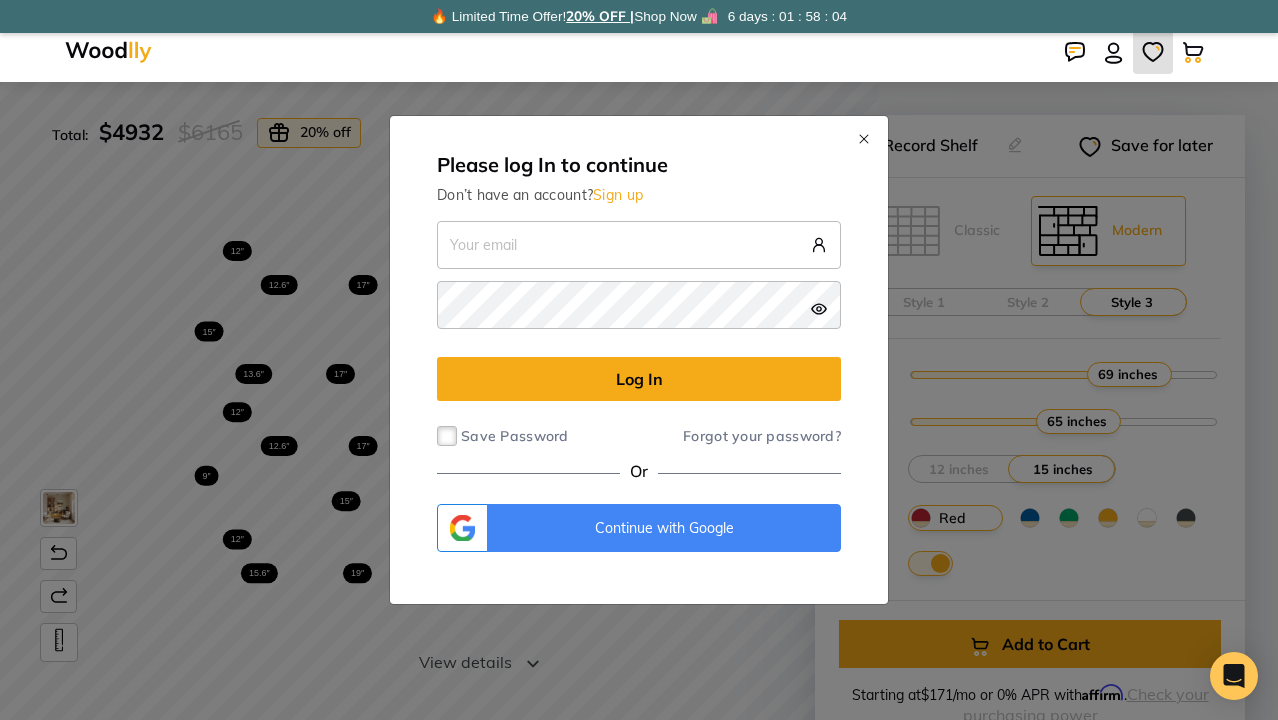 click at bounding box center (1153, 52) 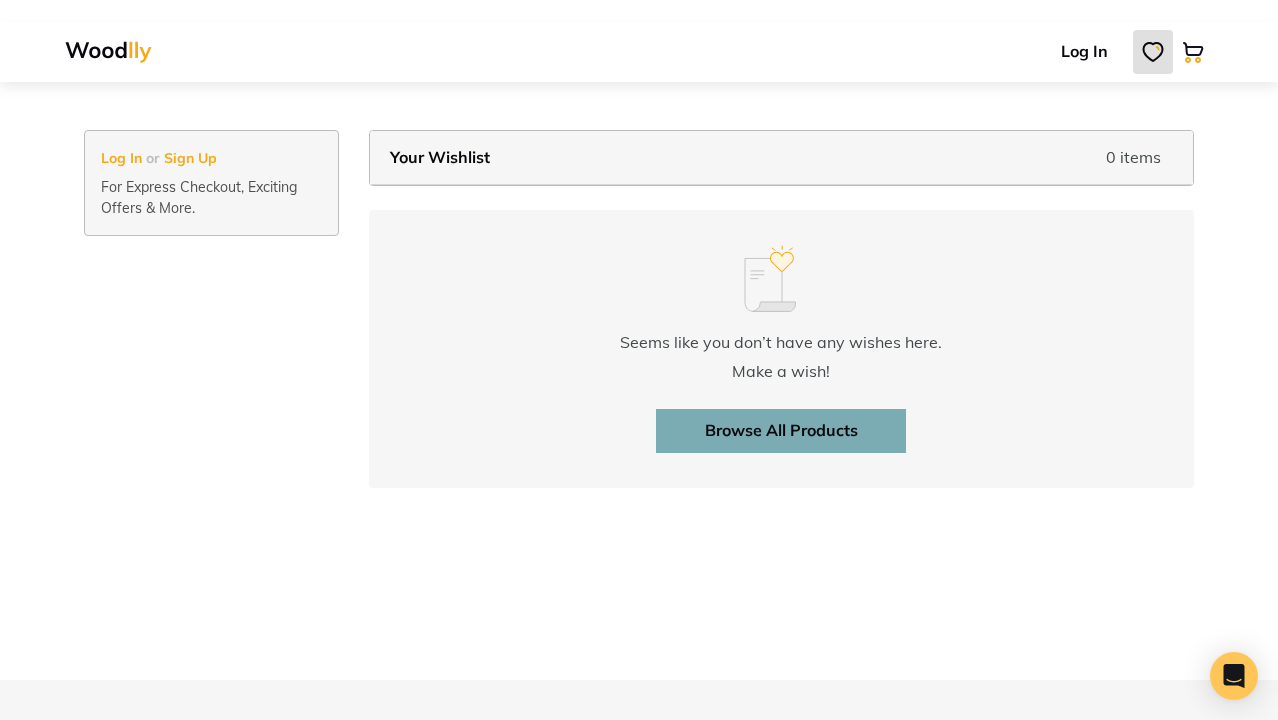 scroll, scrollTop: 0, scrollLeft: 0, axis: both 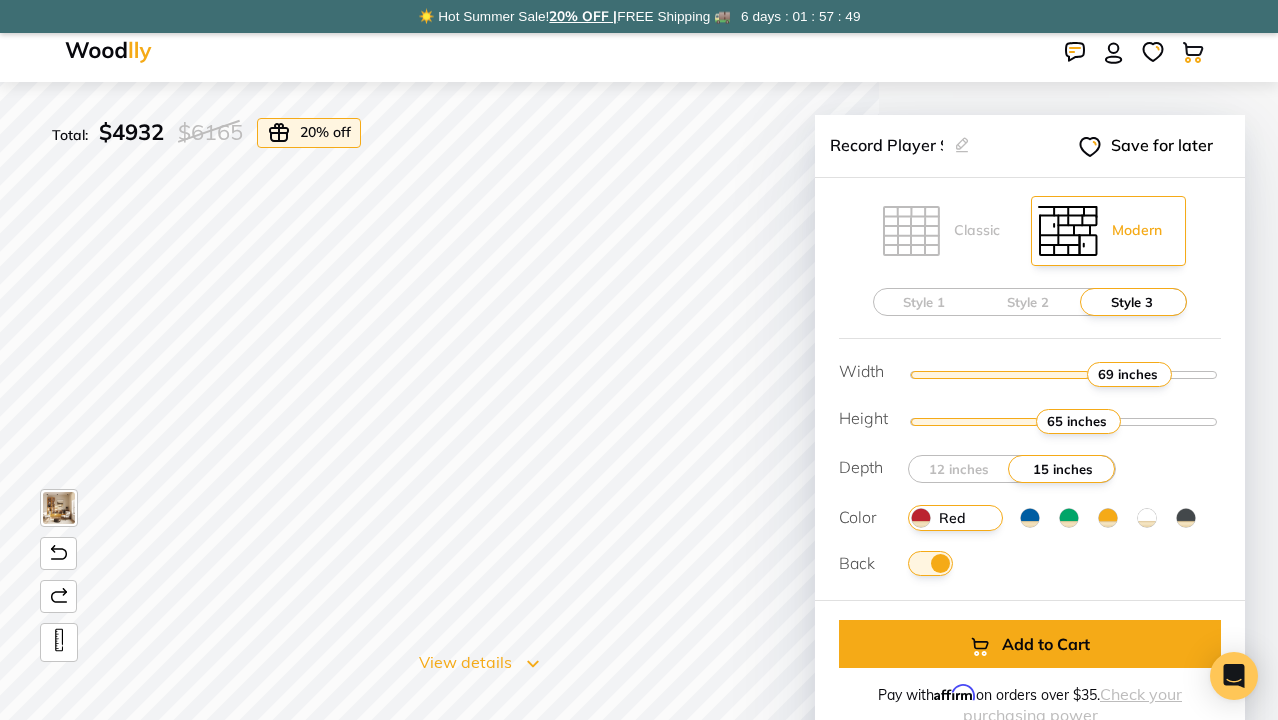 click on "View details" at bounding box center [479, 662] 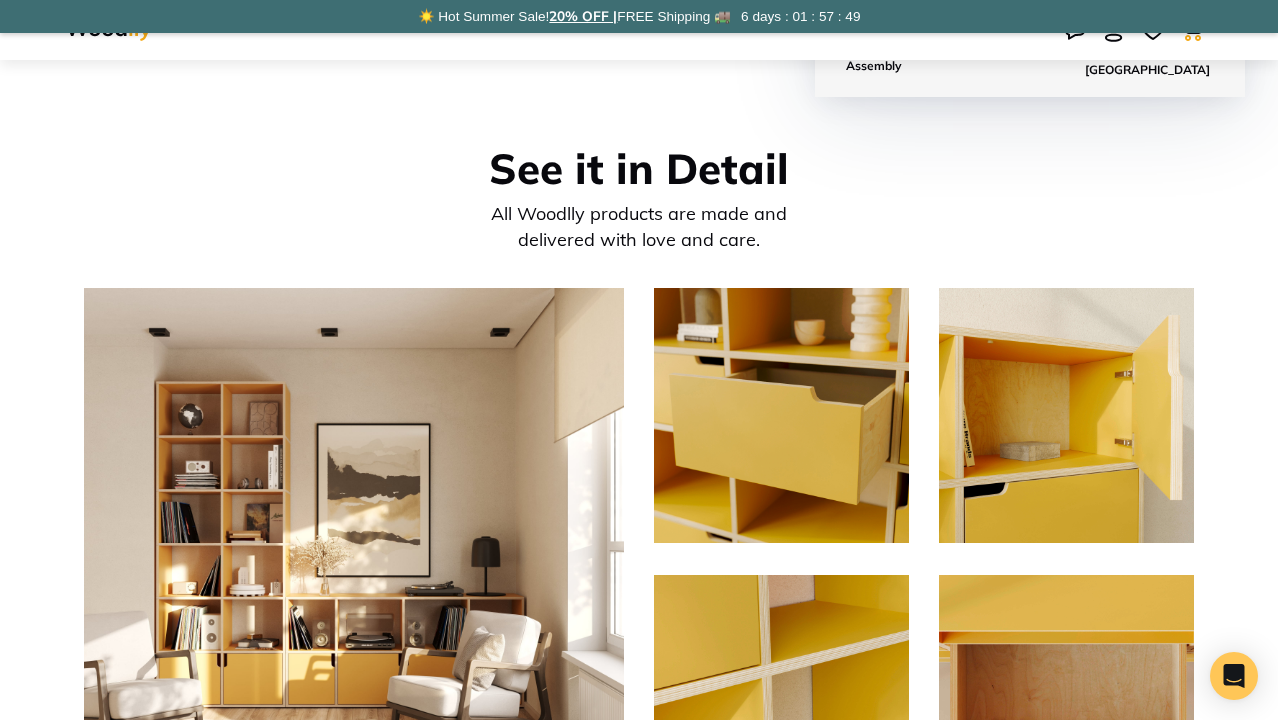 scroll, scrollTop: 872, scrollLeft: 0, axis: vertical 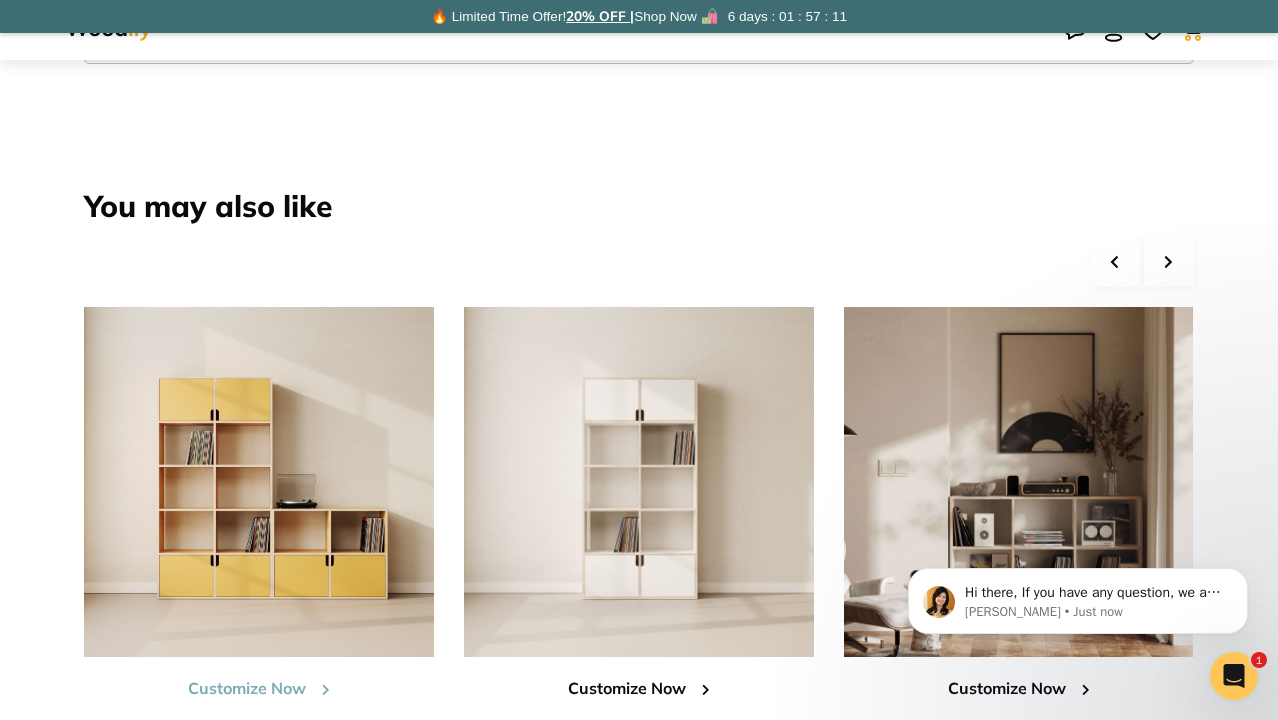 click on "Customize Now" at bounding box center (259, 688) 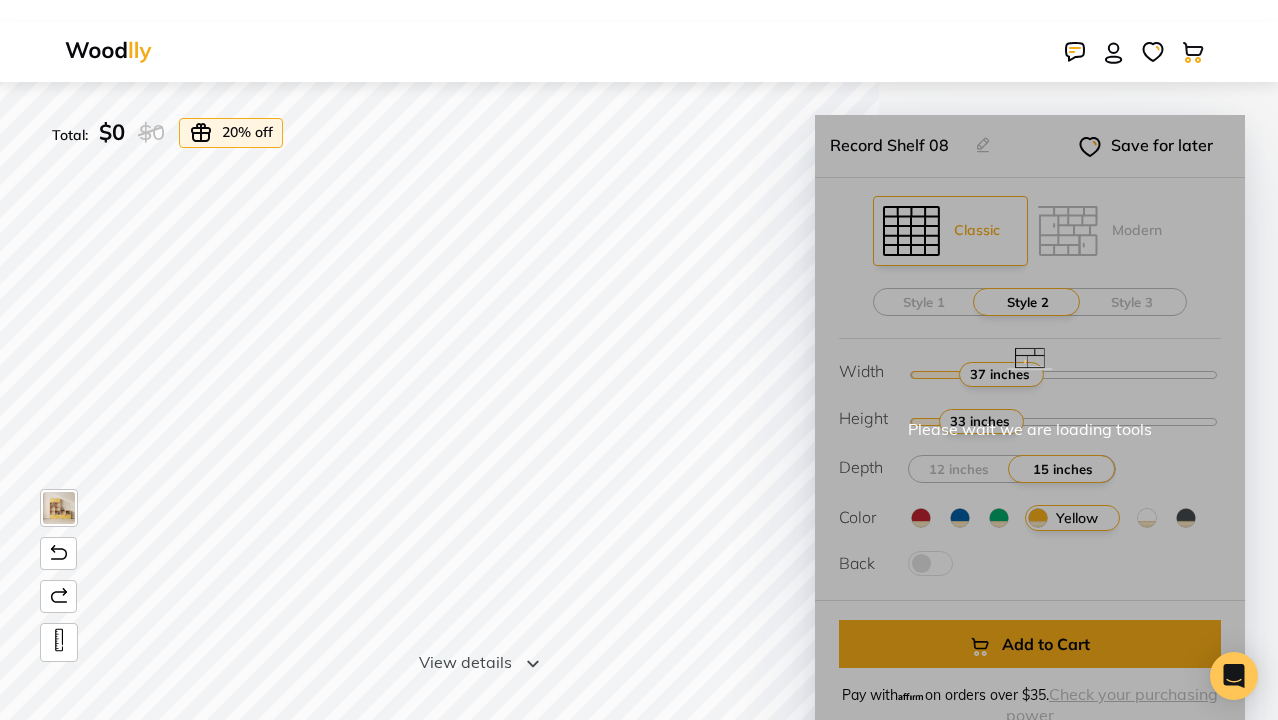 scroll, scrollTop: 0, scrollLeft: 0, axis: both 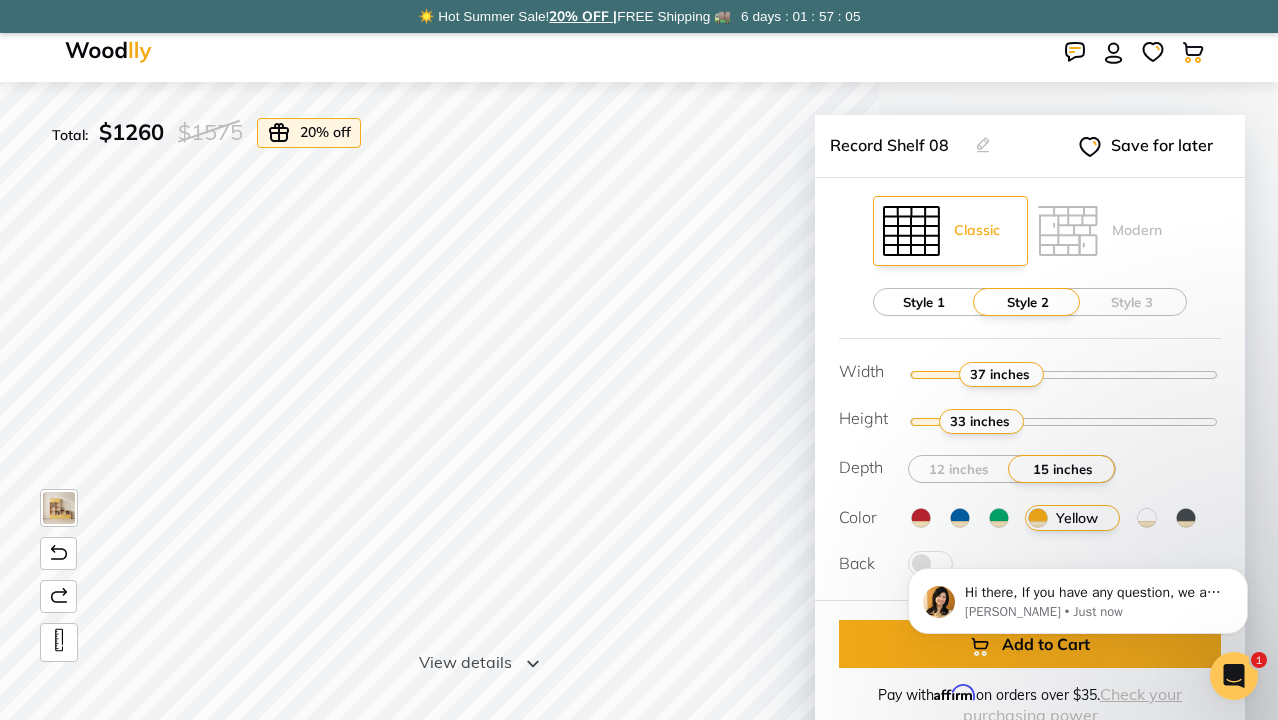 click on "Style 1" at bounding box center (924, 302) 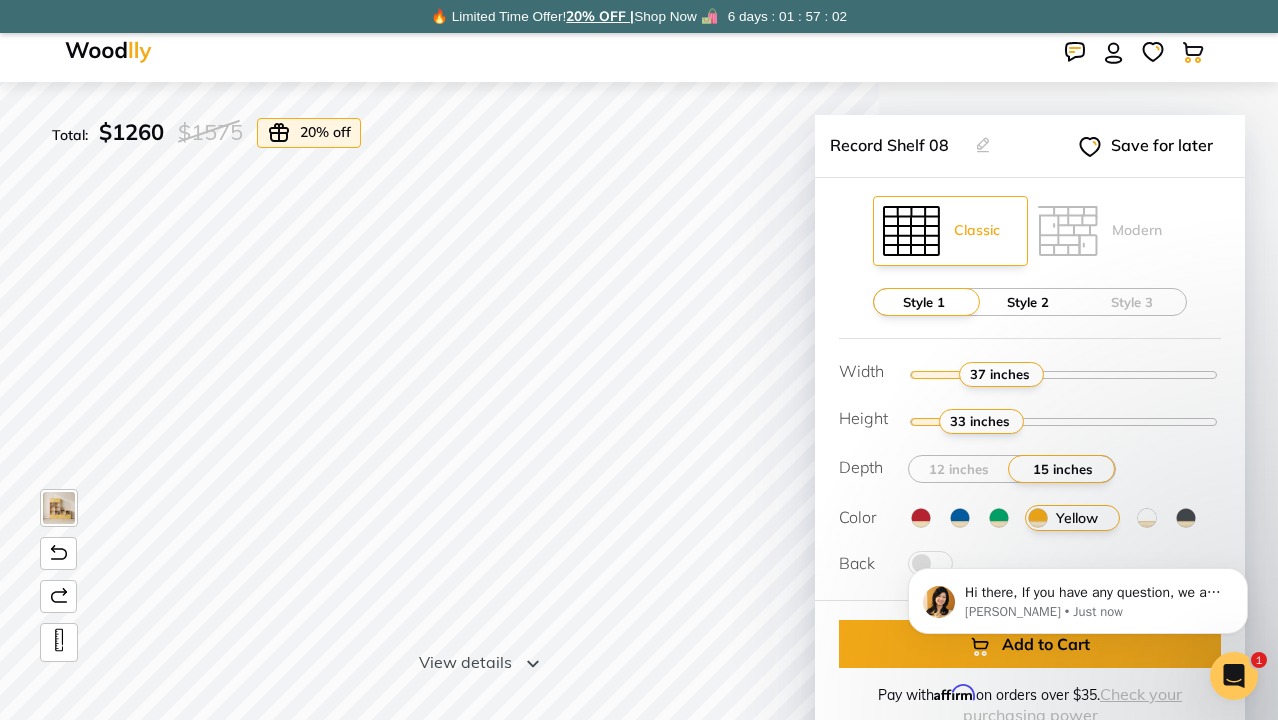 click on "Style 2" at bounding box center [1028, 302] 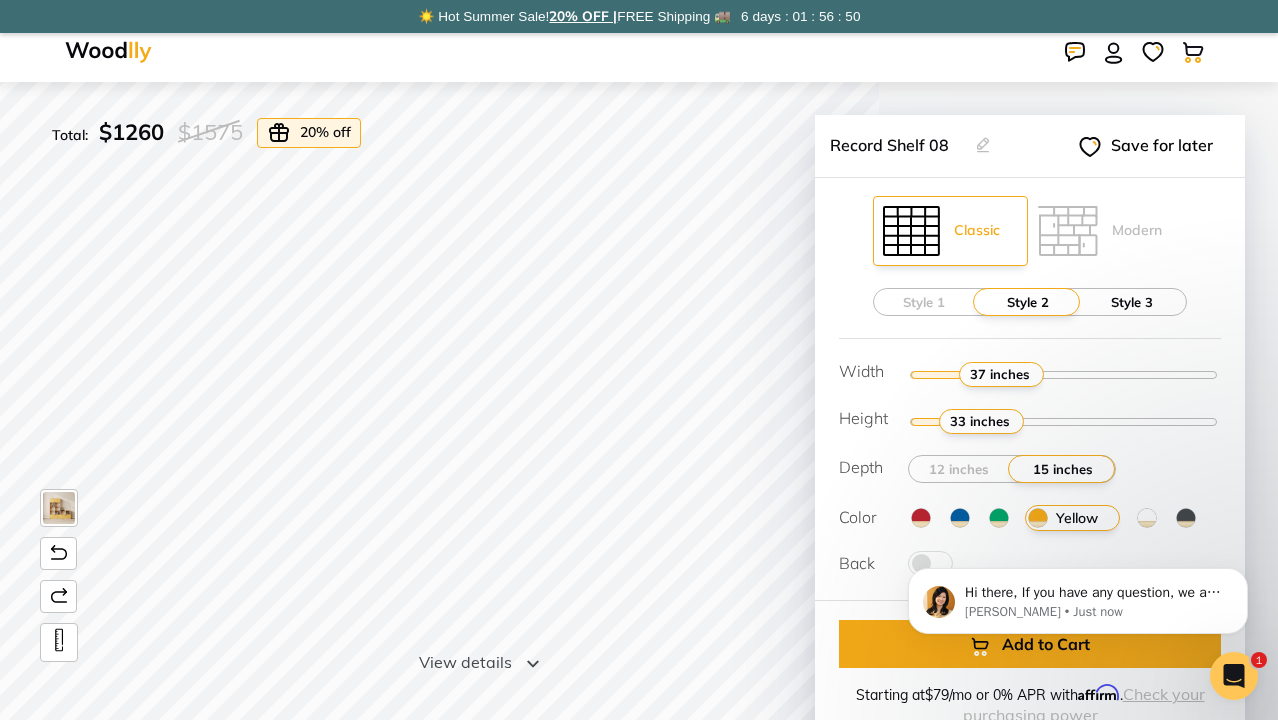 click on "Style 3" at bounding box center [1132, 302] 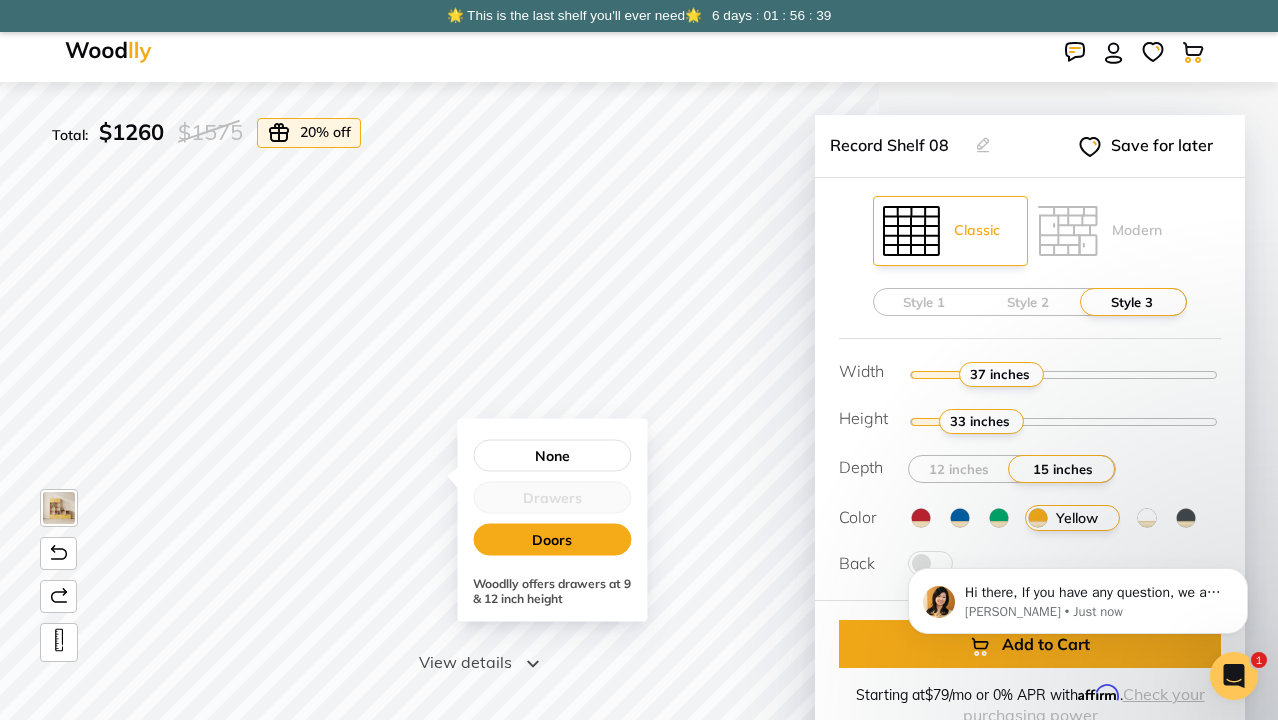 click on "Doors" at bounding box center [552, 540] 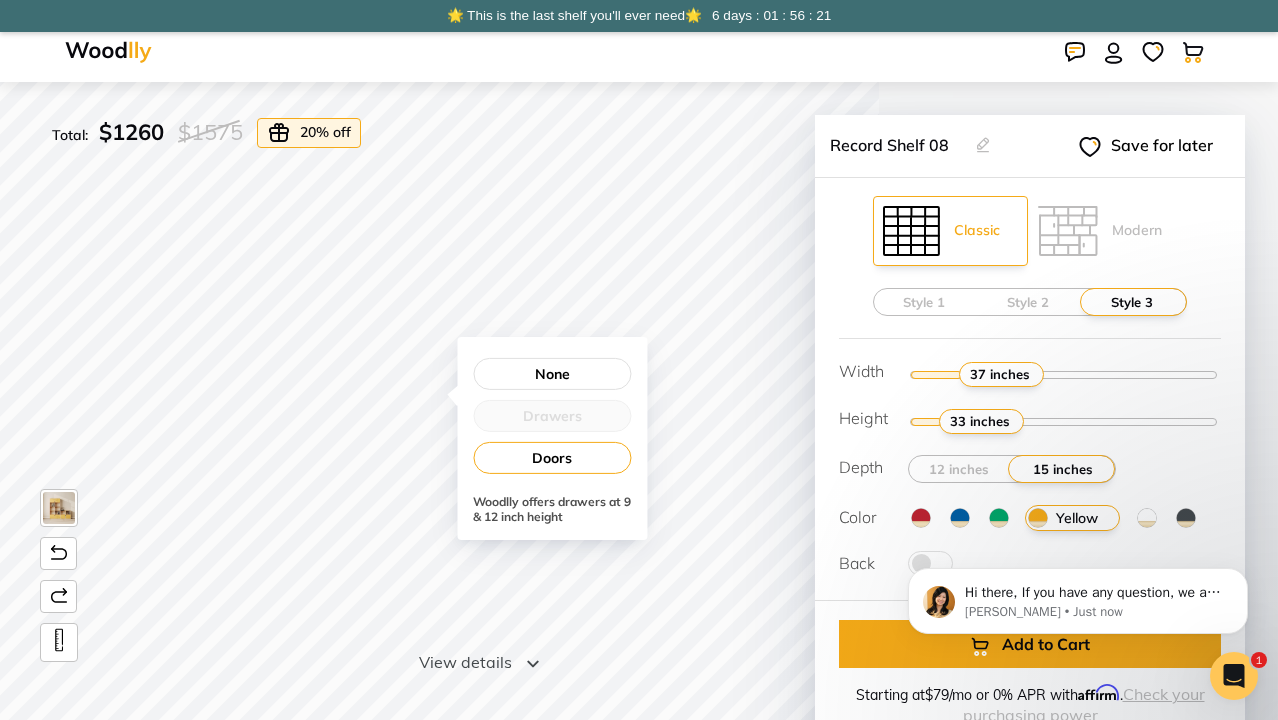 click on "Drawers" at bounding box center [552, 416] 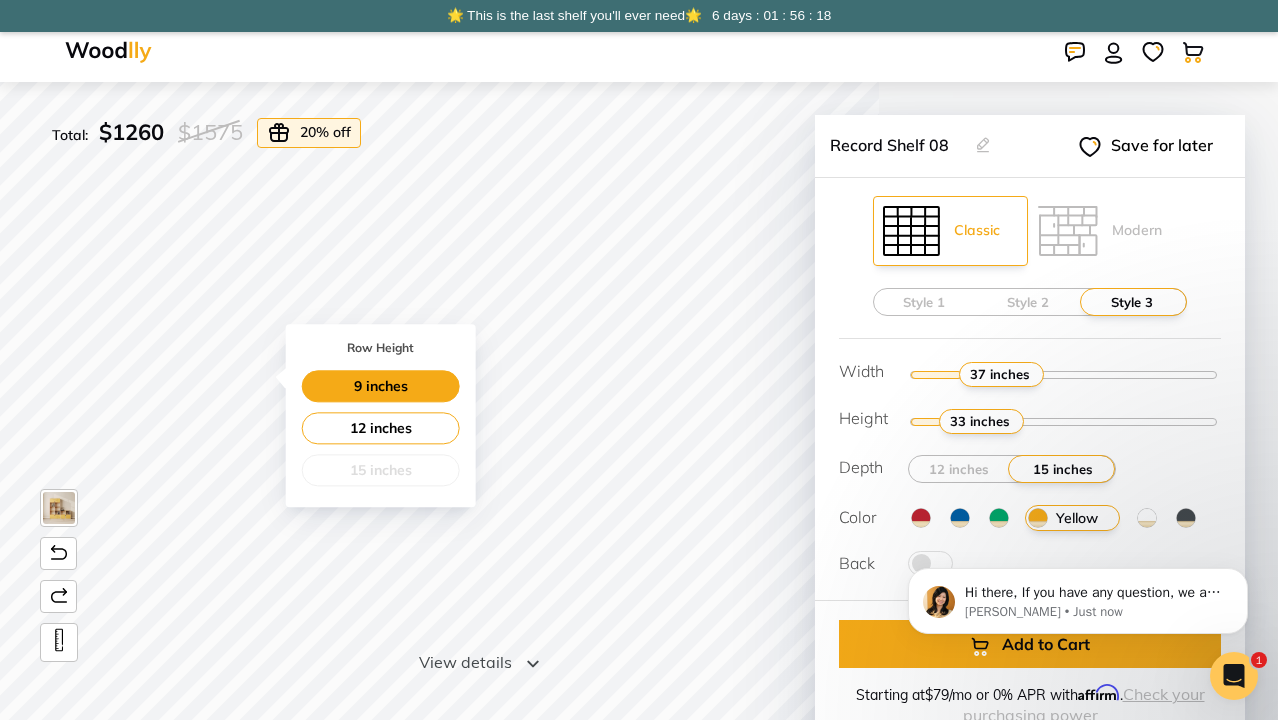 click on "9 inches" at bounding box center (381, 386) 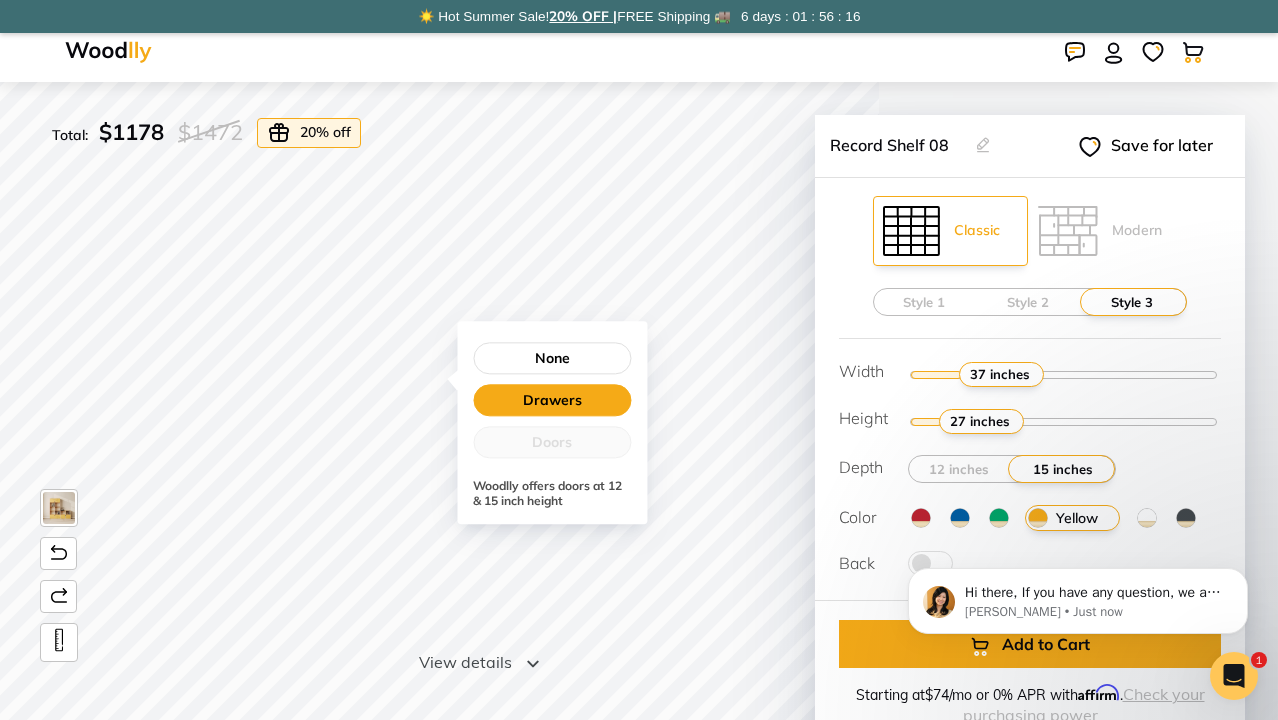 click on "Drawers" at bounding box center (552, 400) 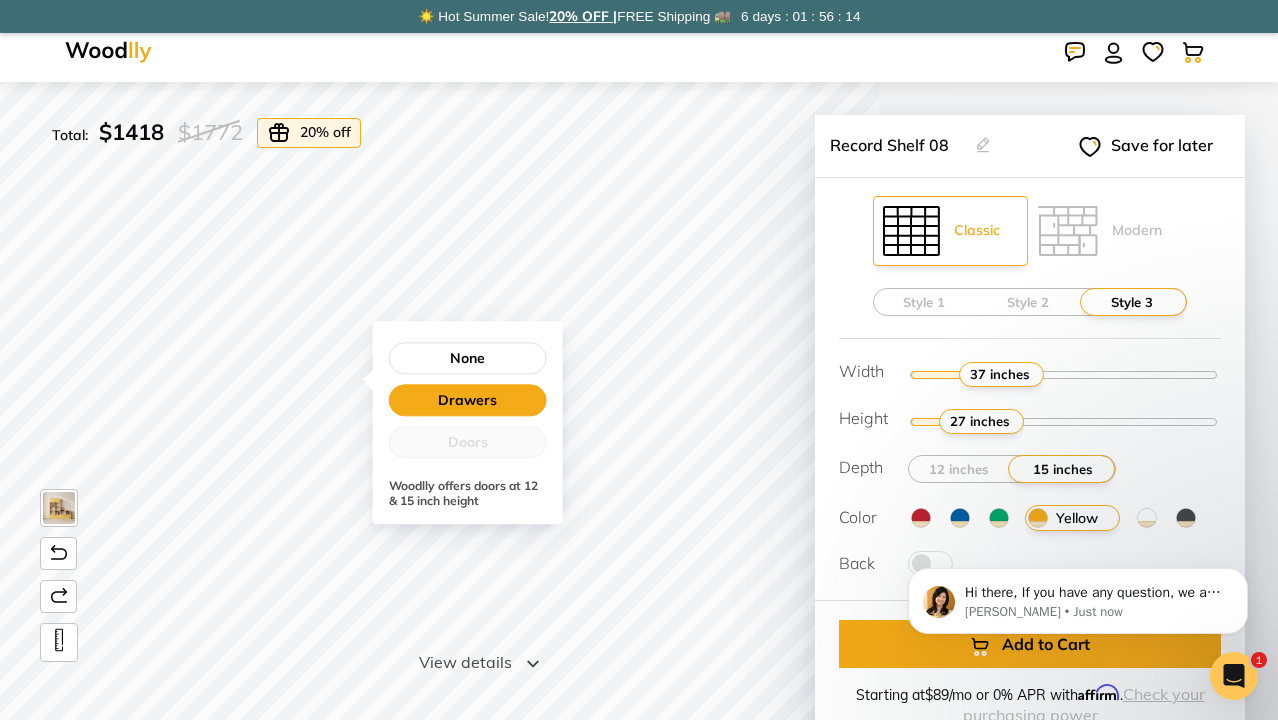 click on "Drawers" at bounding box center [468, 400] 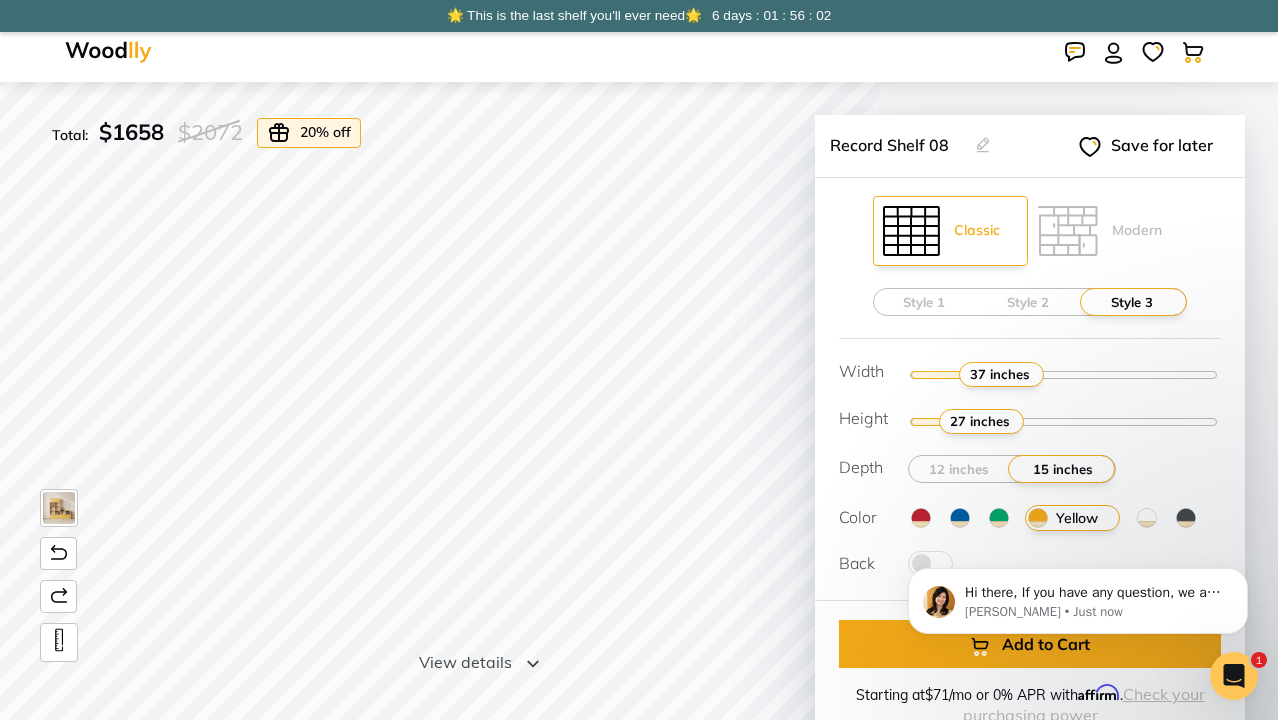 drag, startPoint x: 973, startPoint y: 419, endPoint x: 985, endPoint y: 416, distance: 12.369317 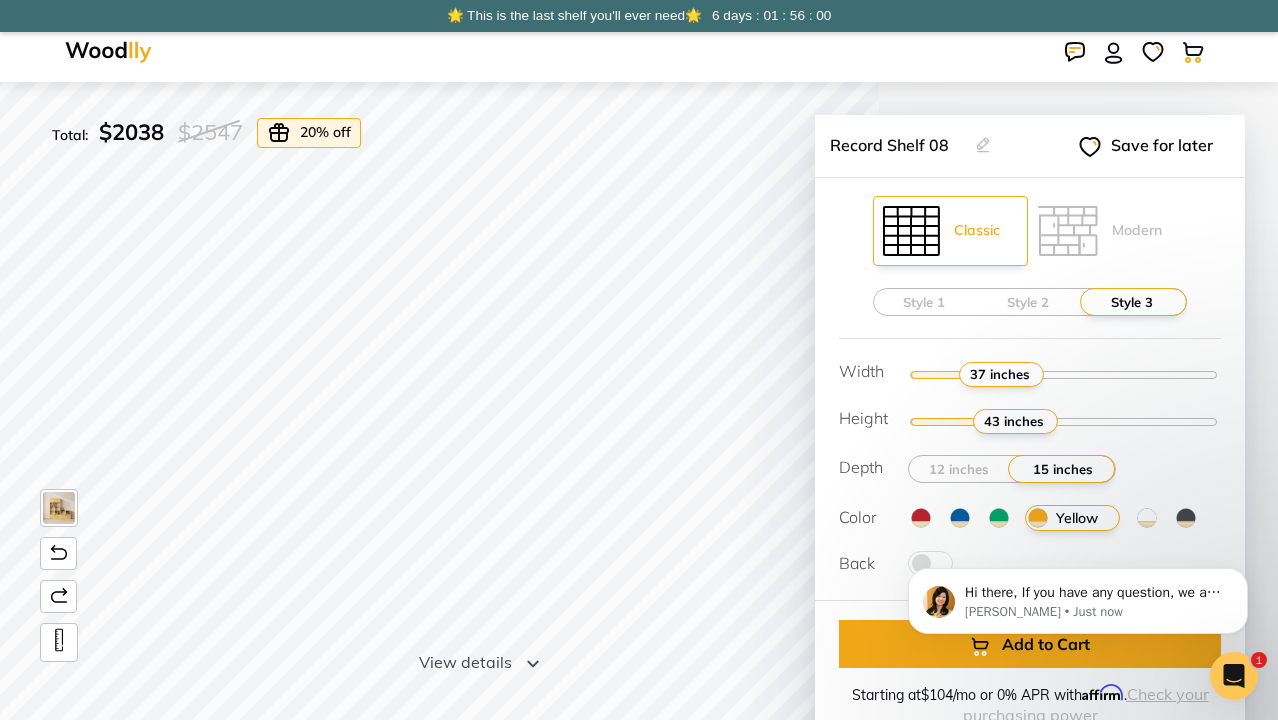 click at bounding box center (1064, 421) 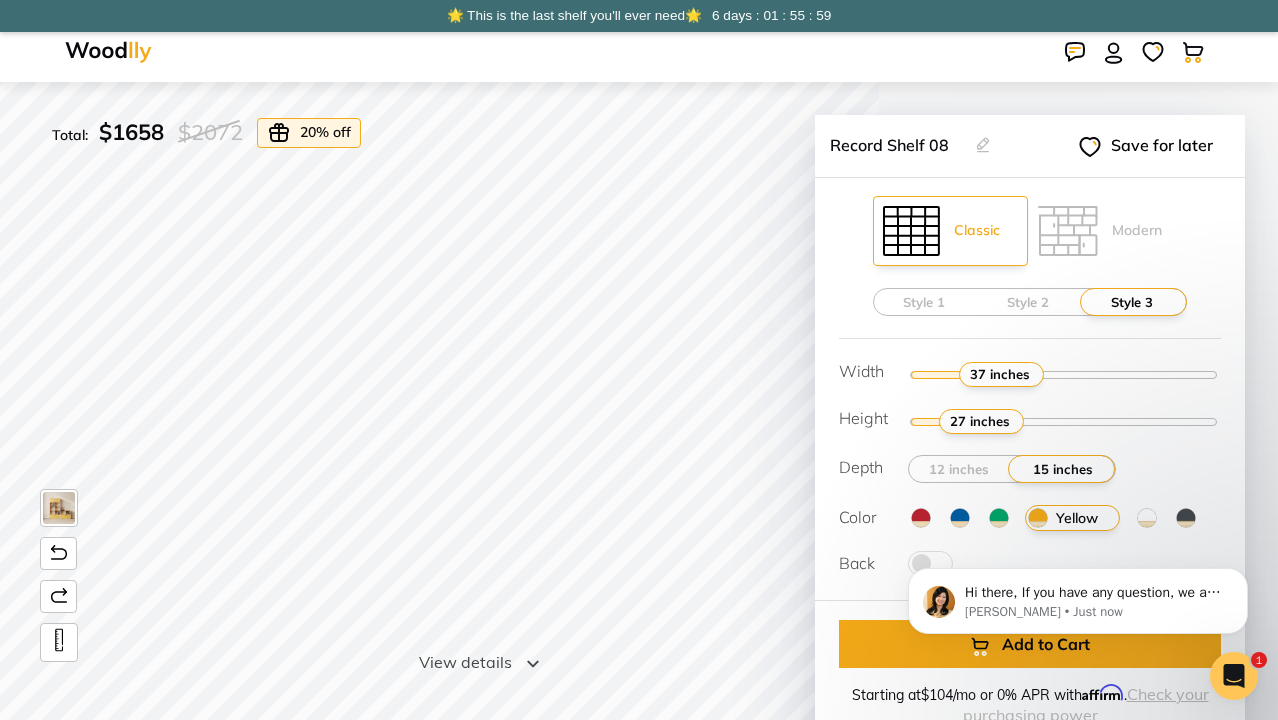 click at bounding box center (1064, 421) 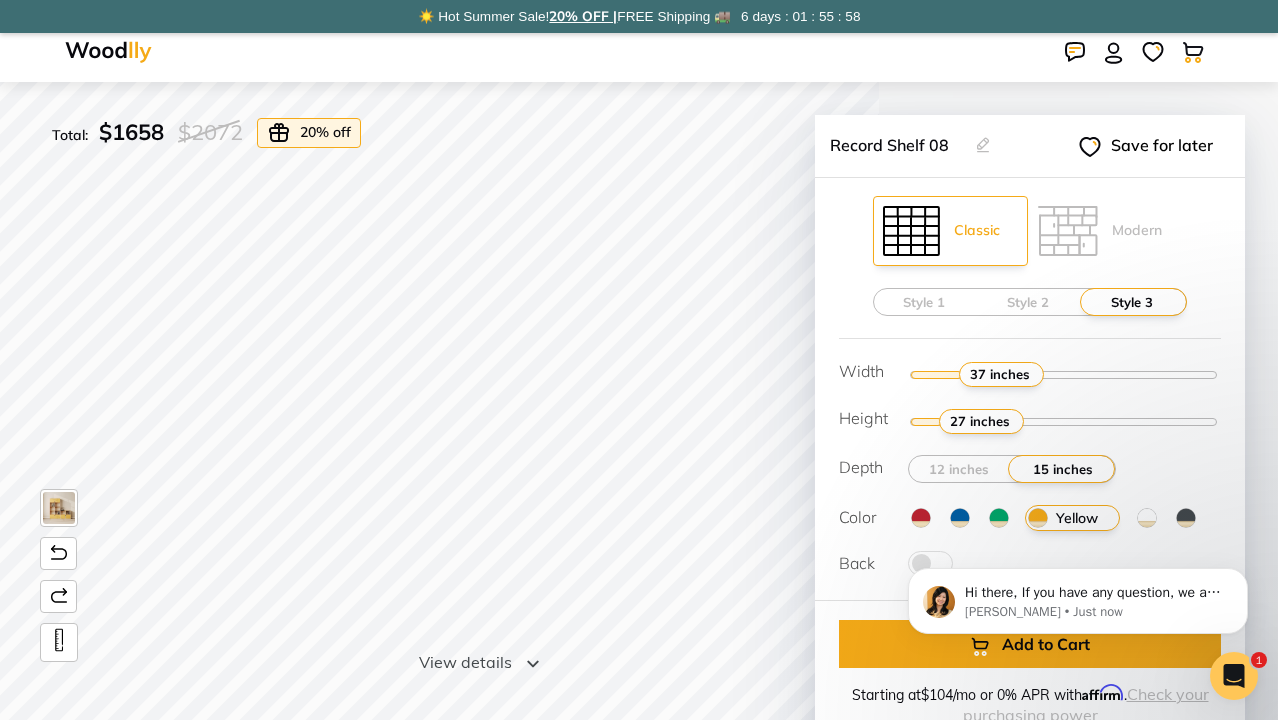 click at bounding box center (1064, 421) 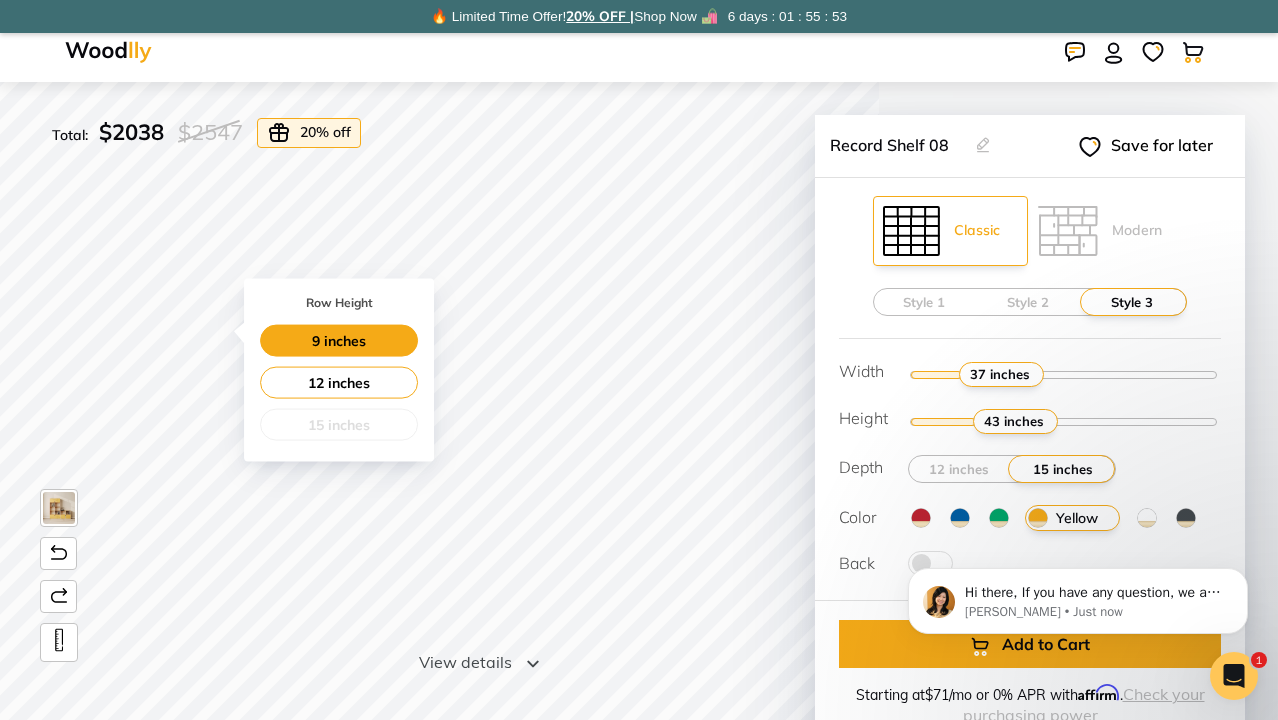 click on "9 inches" at bounding box center (339, 341) 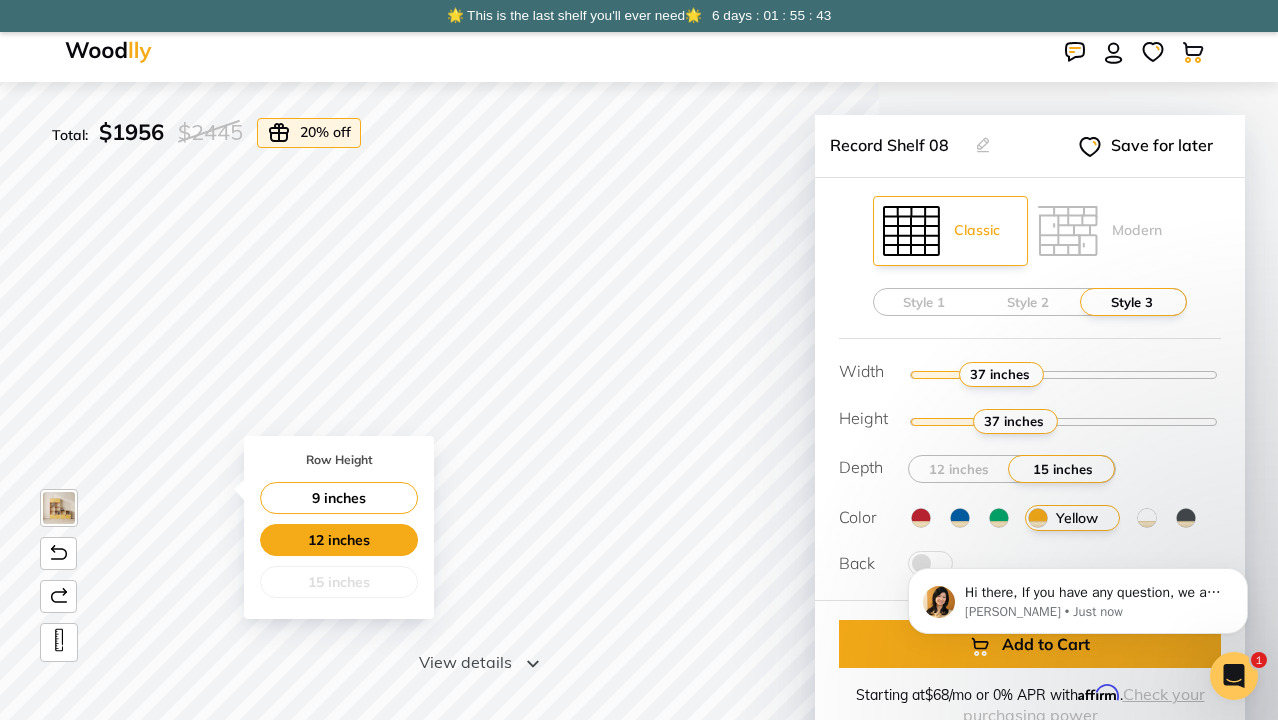 click on "12 inches" at bounding box center (339, 540) 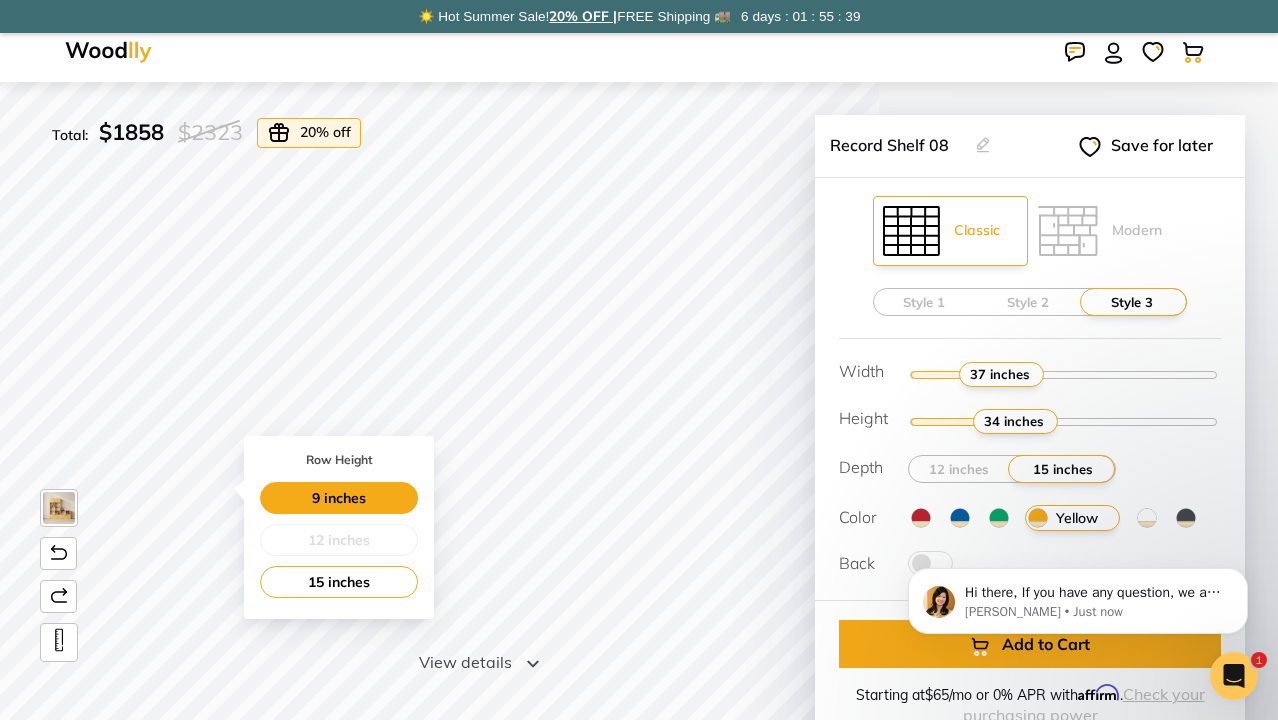 click on "9 inches" at bounding box center [339, 498] 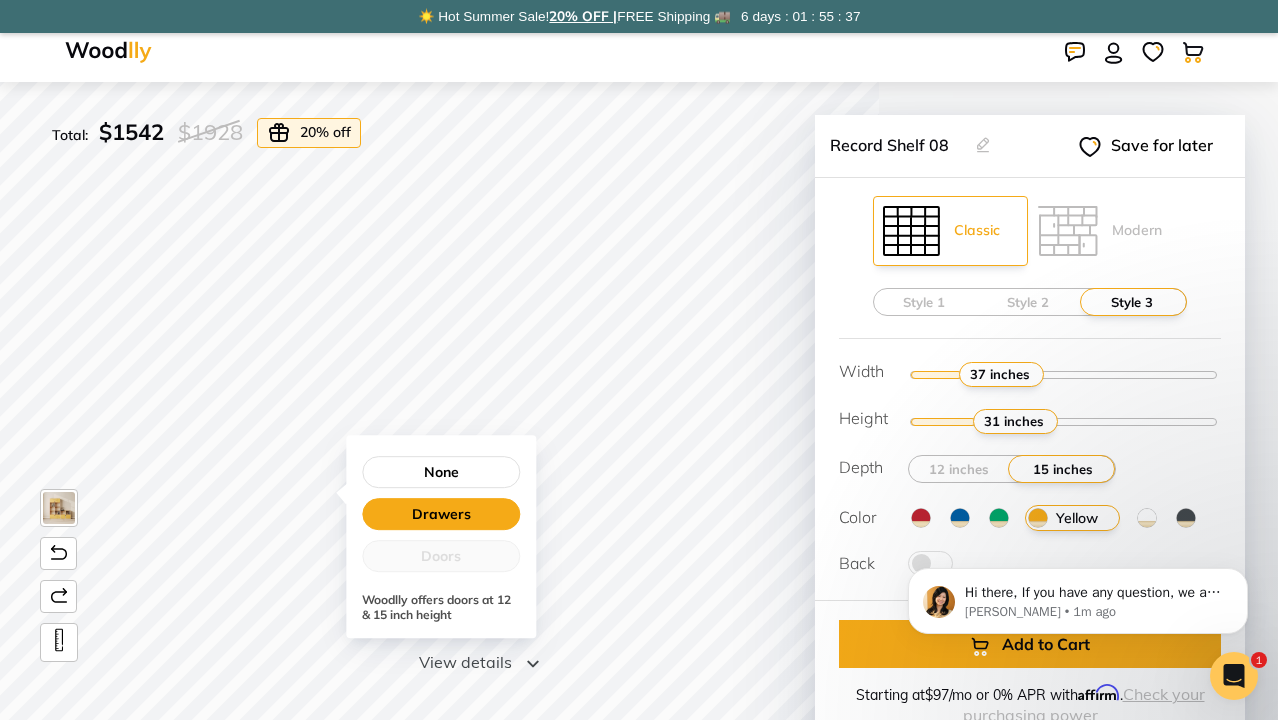 click on "Drawers" at bounding box center (441, 514) 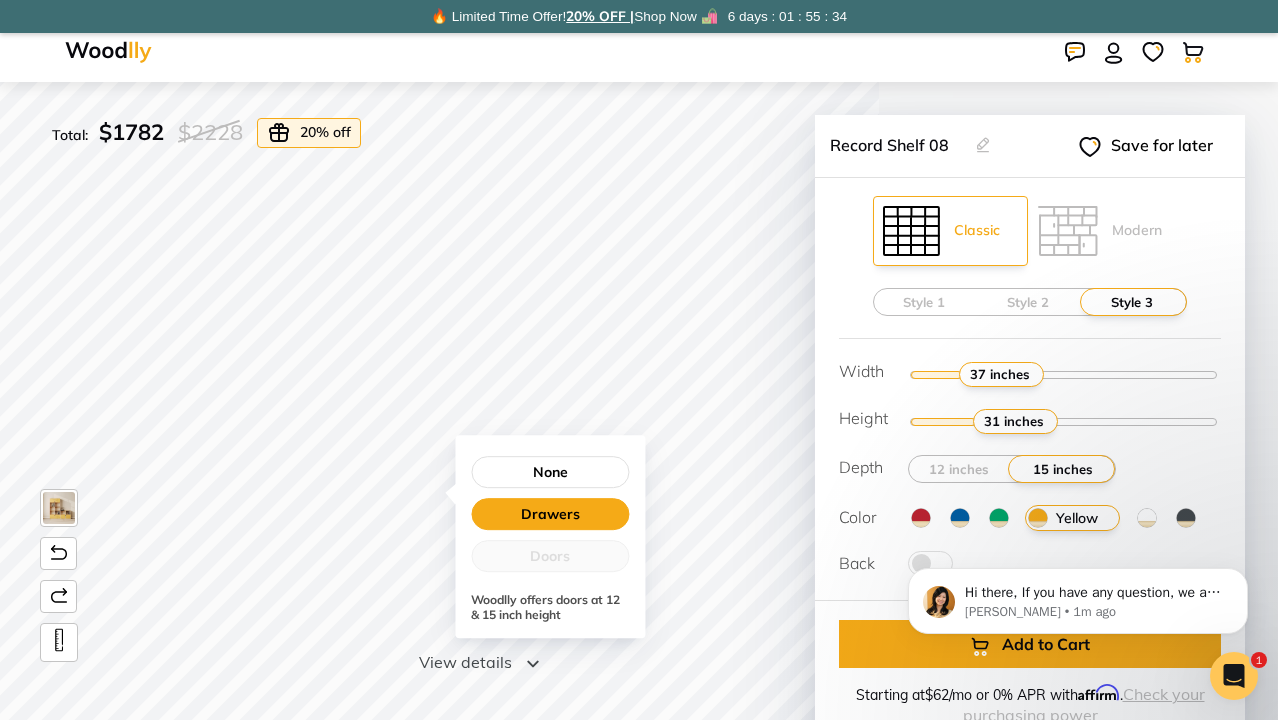 click on "Drawers" at bounding box center [550, 514] 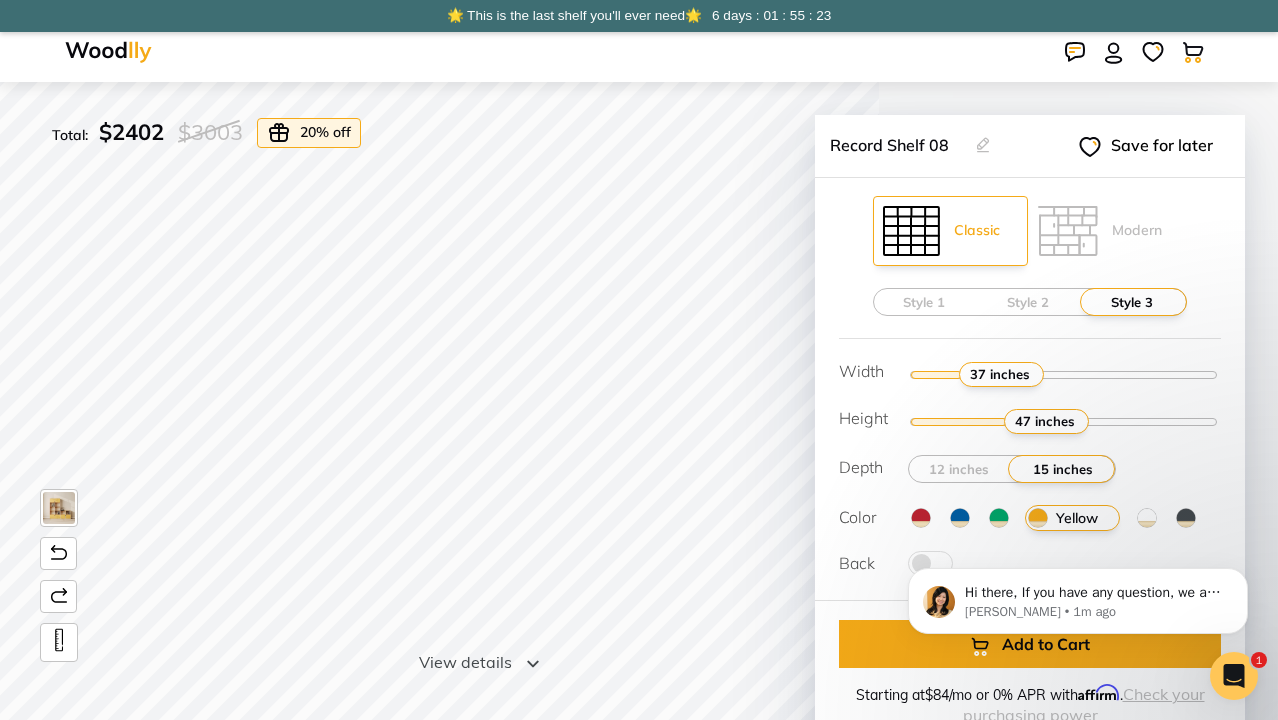 type on "3" 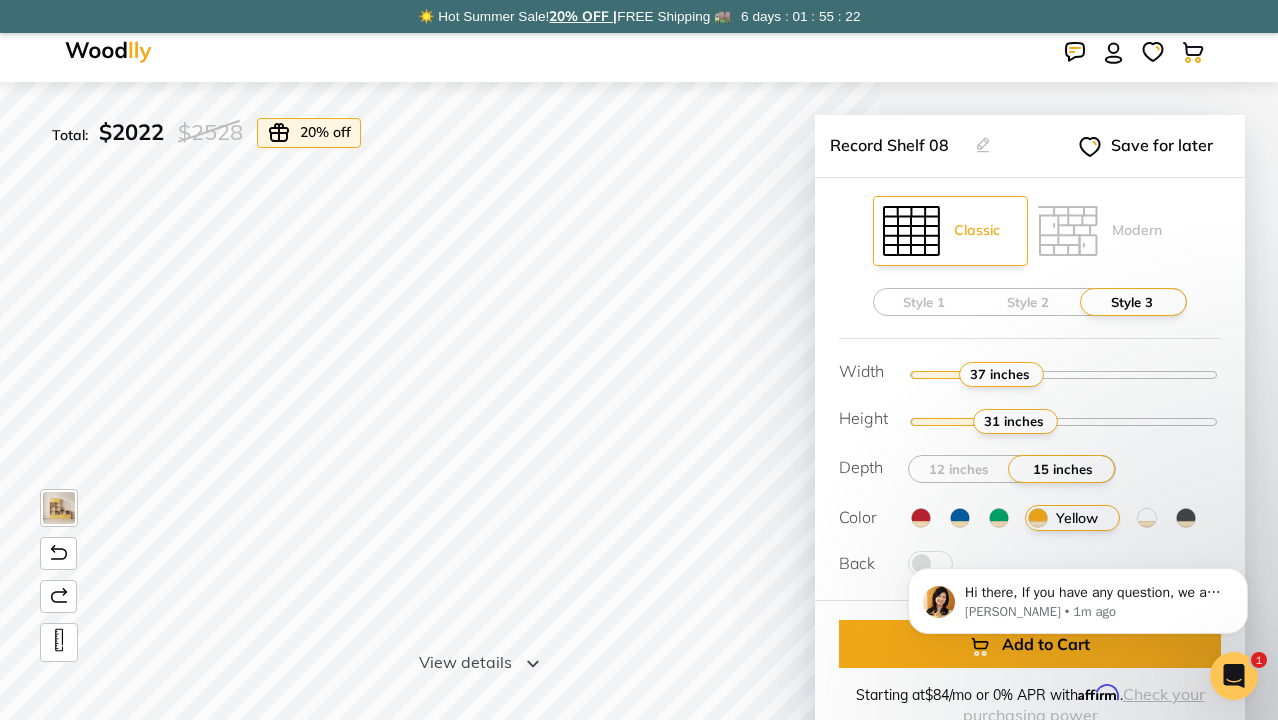 drag, startPoint x: 988, startPoint y: 418, endPoint x: 1017, endPoint y: 419, distance: 29.017237 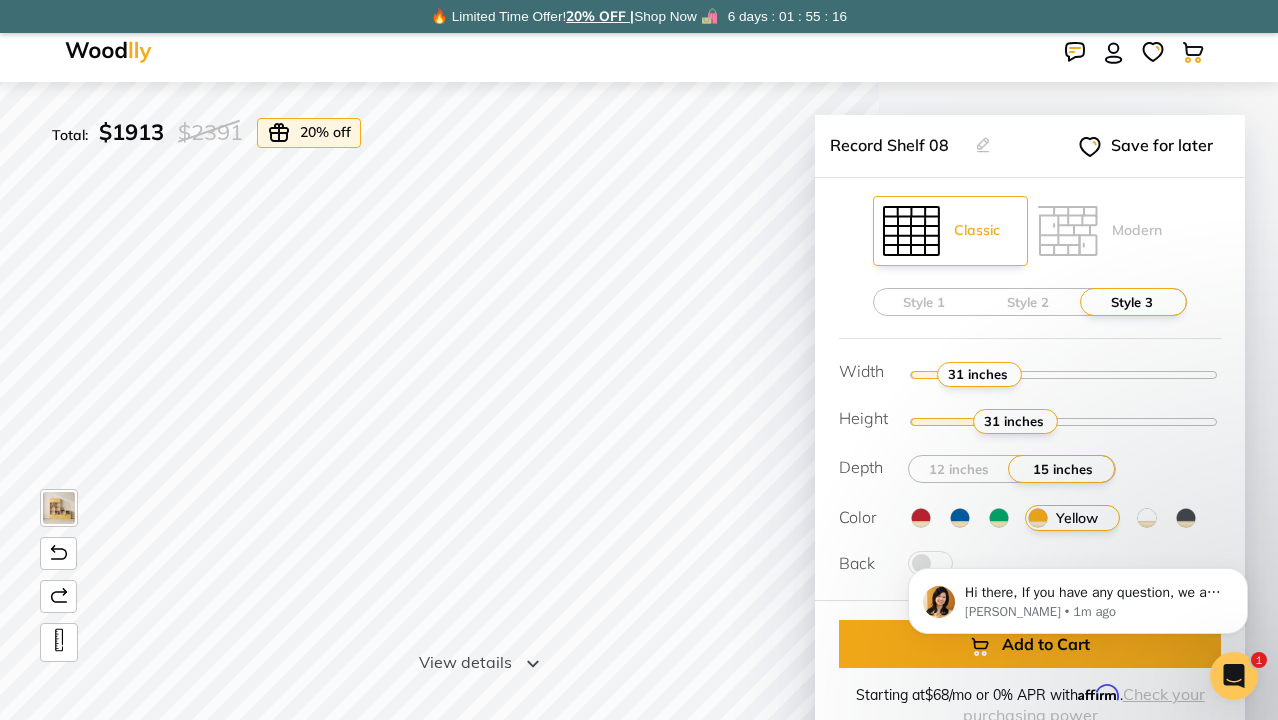 drag, startPoint x: 999, startPoint y: 379, endPoint x: 967, endPoint y: 380, distance: 32.01562 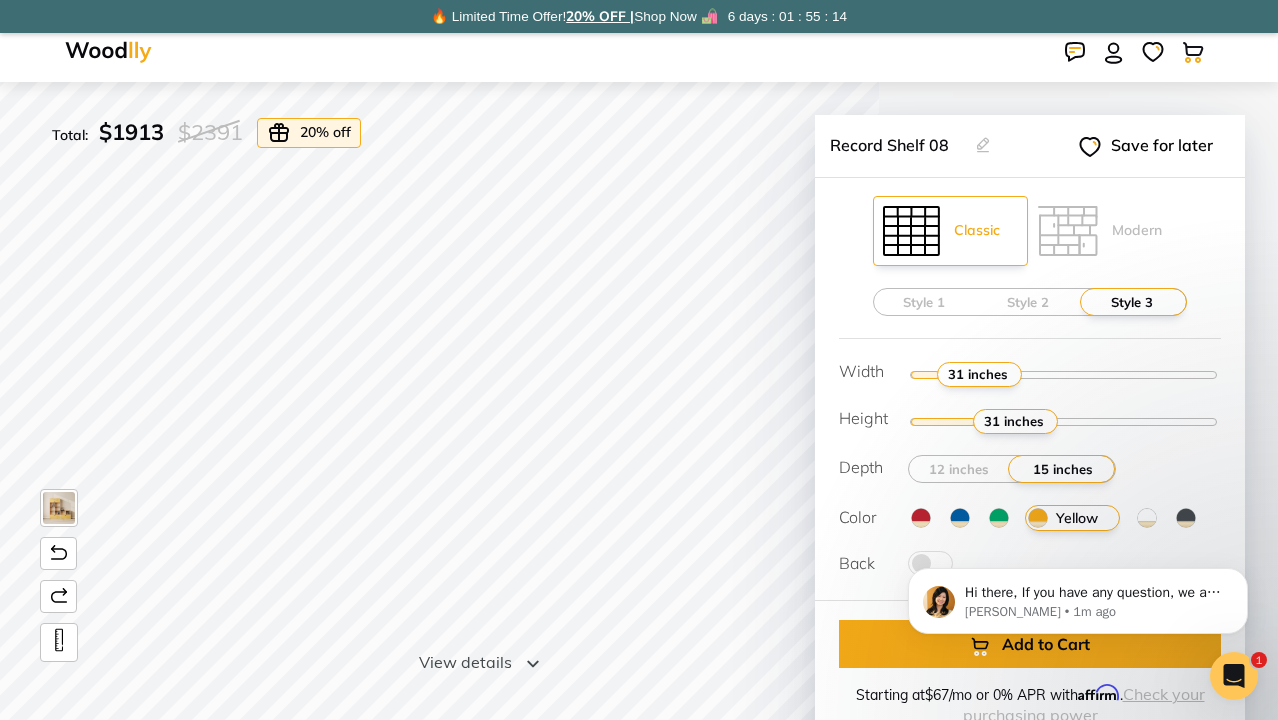click at bounding box center (1064, 374) 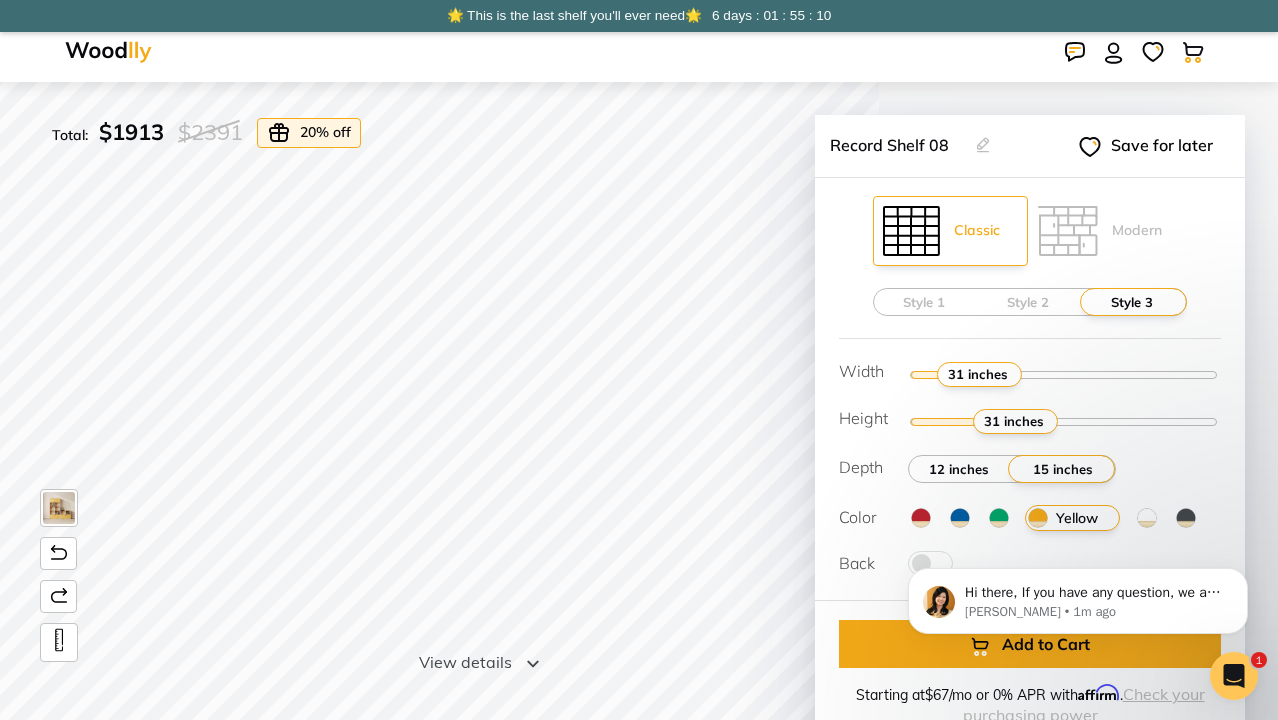 click on "12 inches" at bounding box center [959, 469] 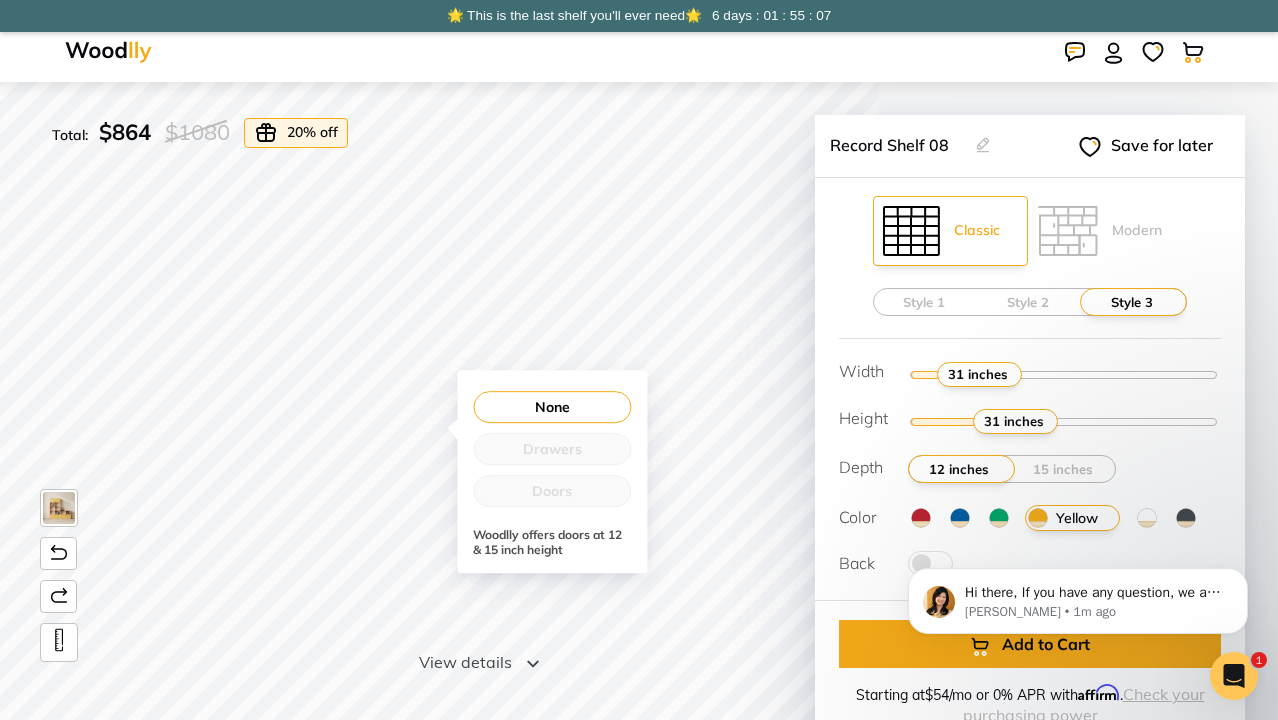 click on "None" at bounding box center (552, 407) 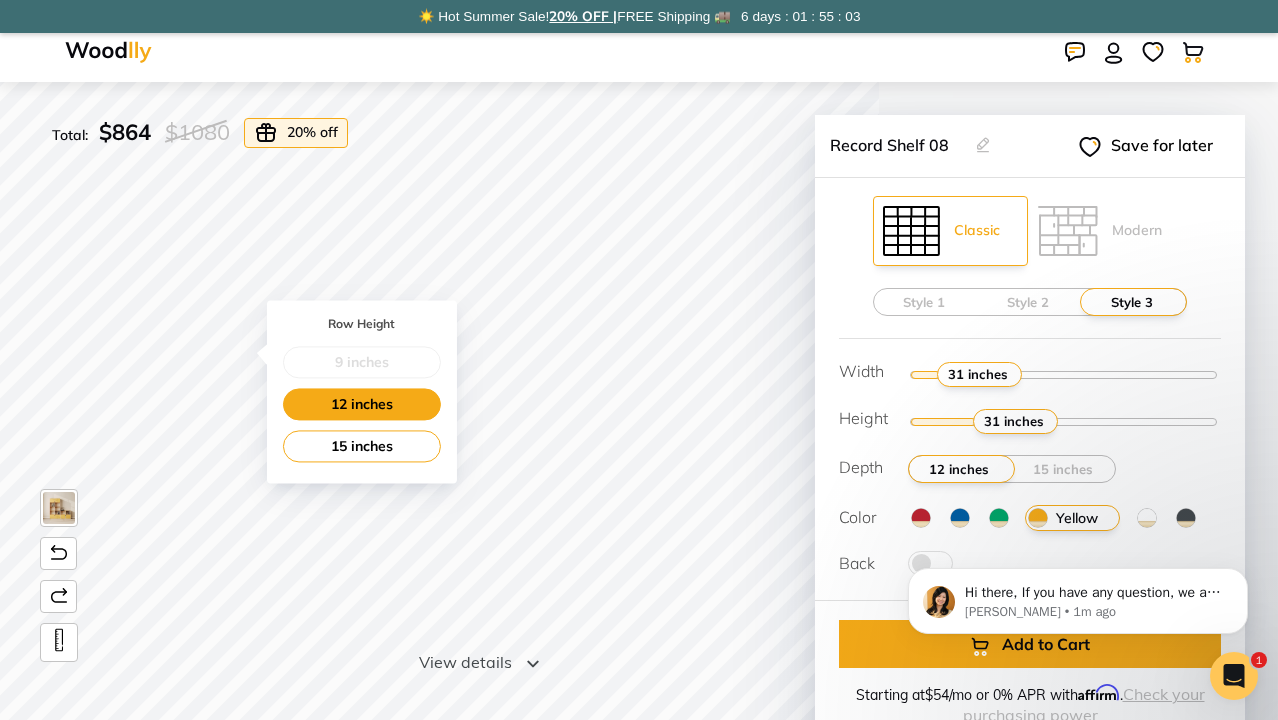 click on "12 inches" at bounding box center [362, 404] 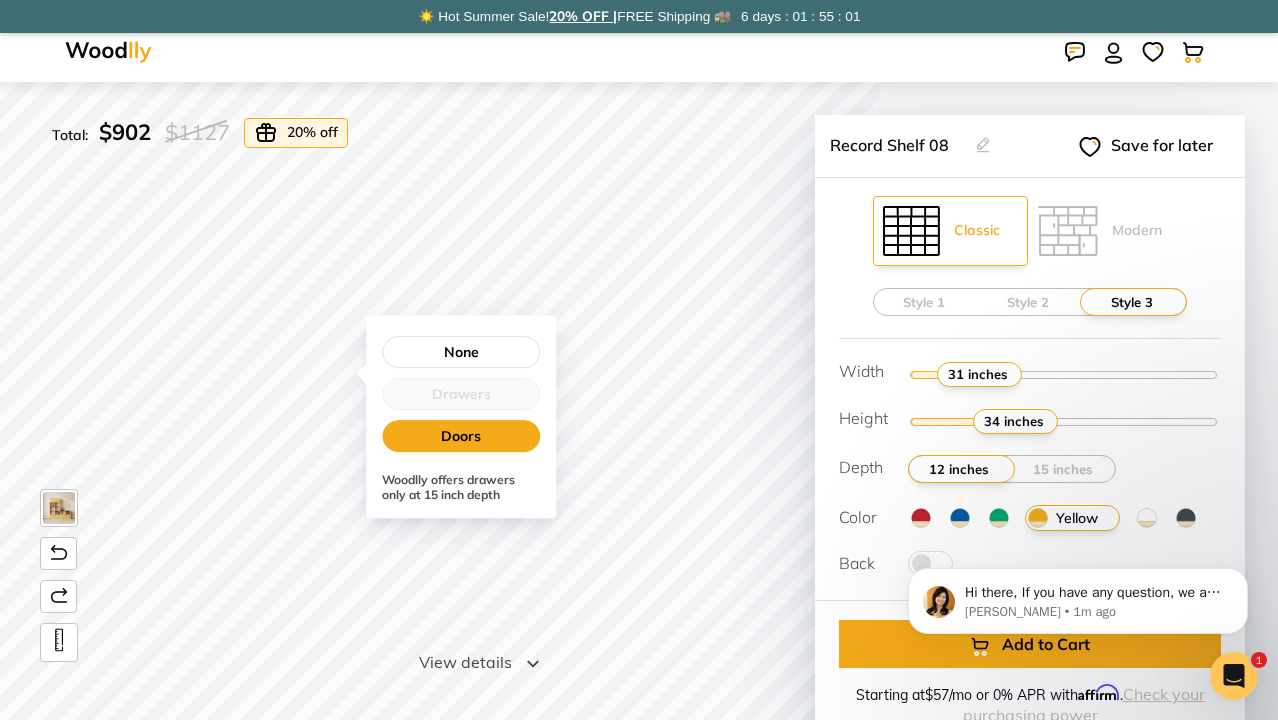 click on "Doors" at bounding box center [461, 436] 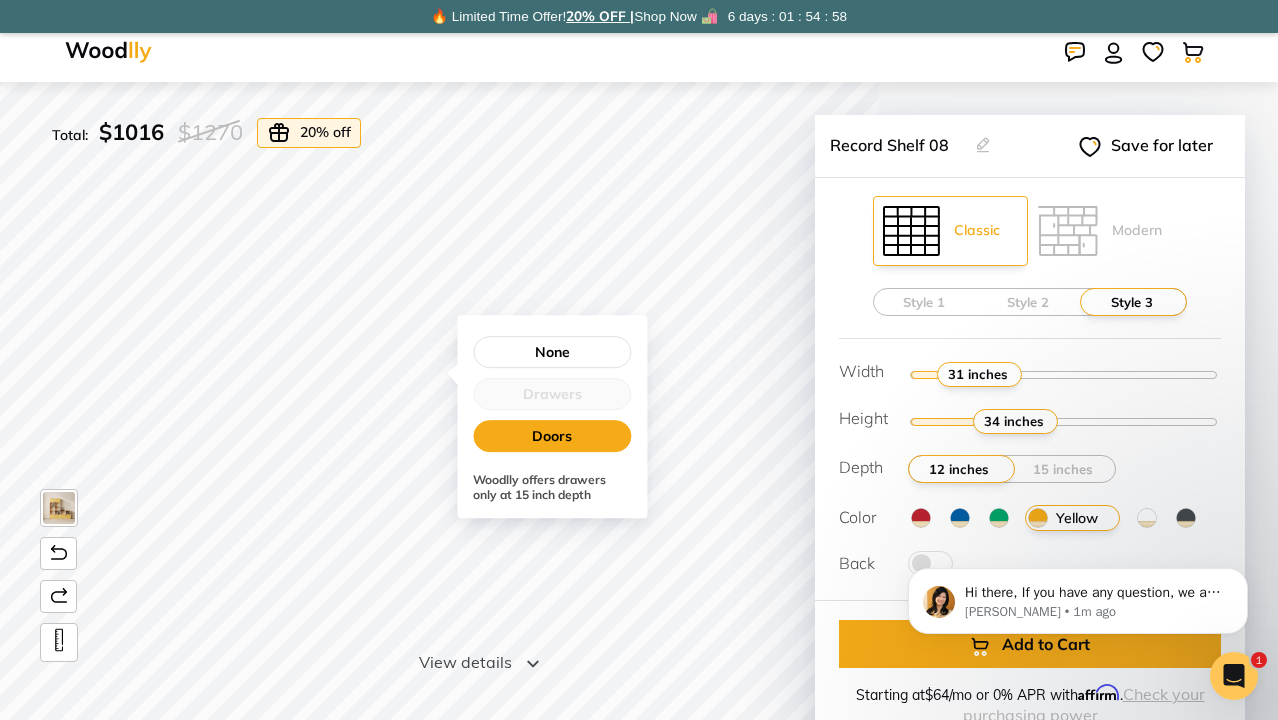 click on "Doors" at bounding box center (552, 436) 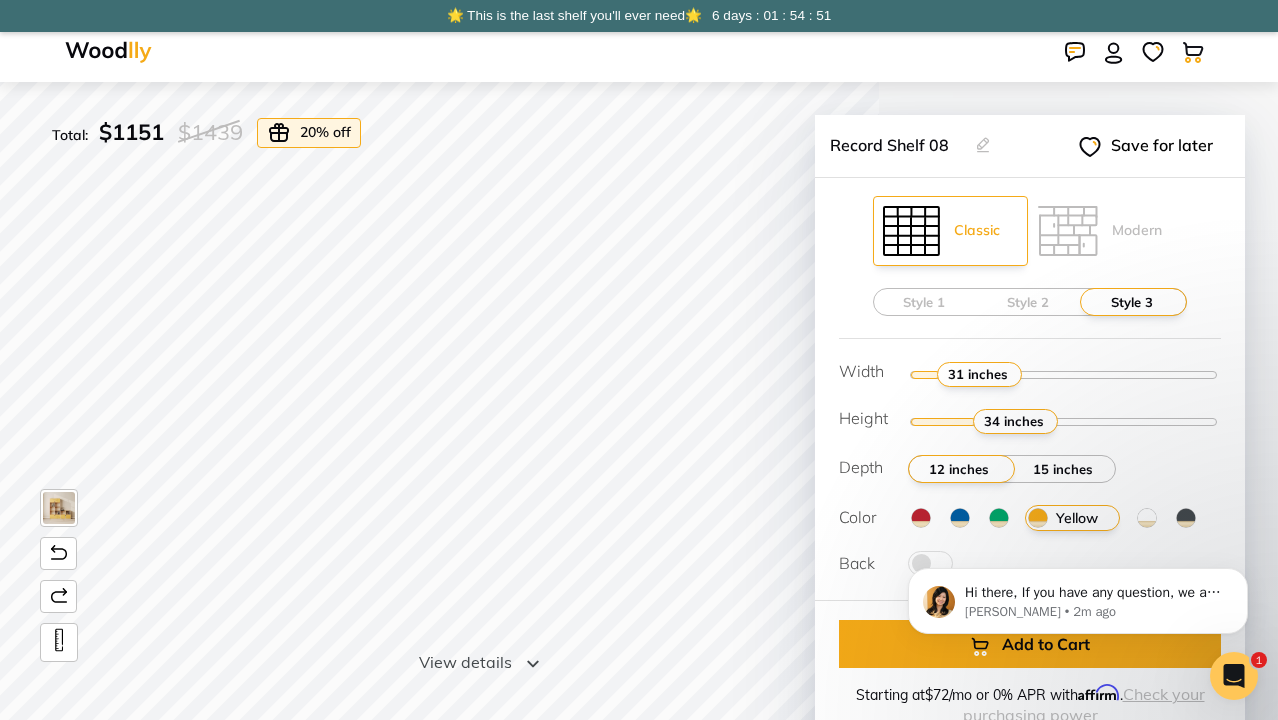 click on "15 inches" at bounding box center (1063, 469) 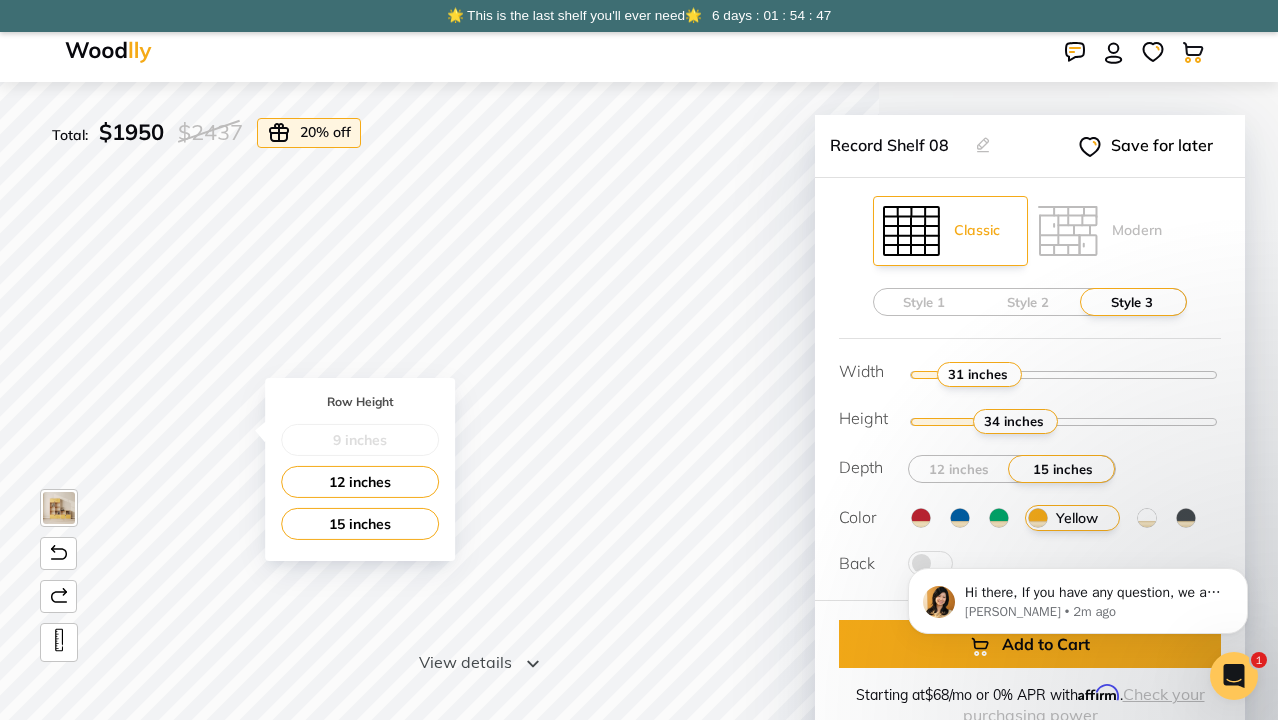 click on "9 inches" at bounding box center [360, 440] 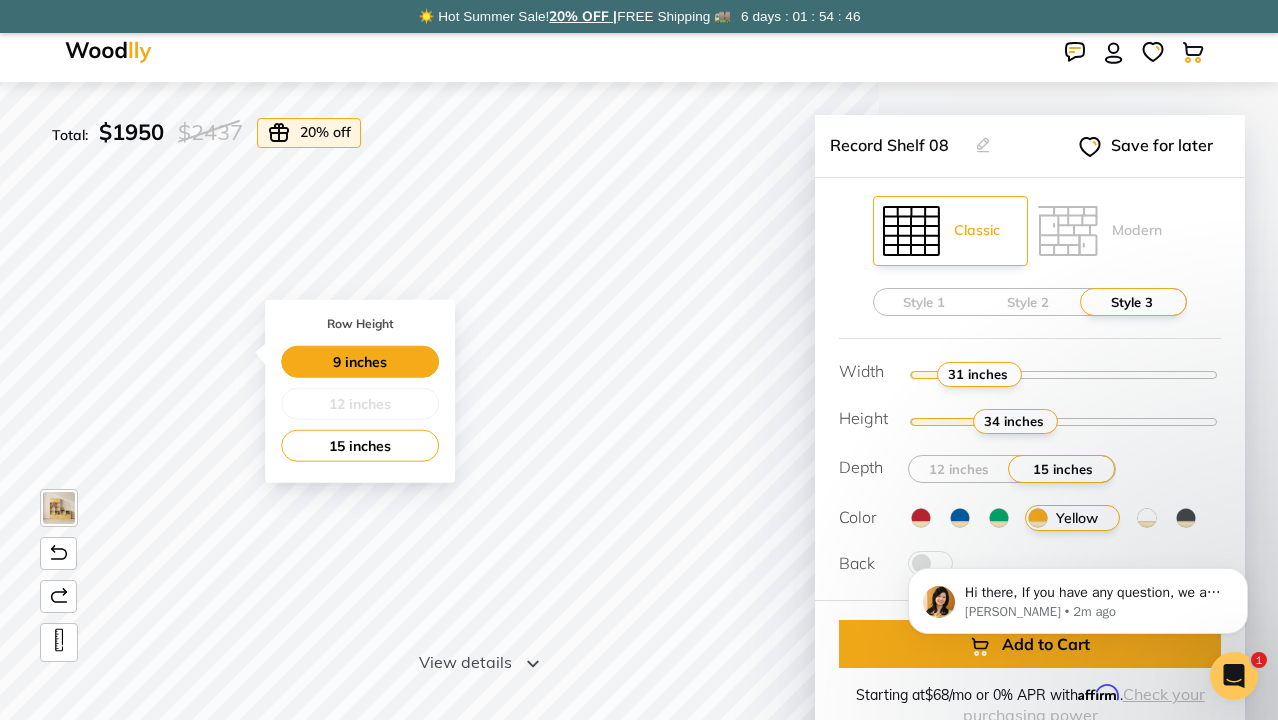 click on "9 inches" at bounding box center (360, 362) 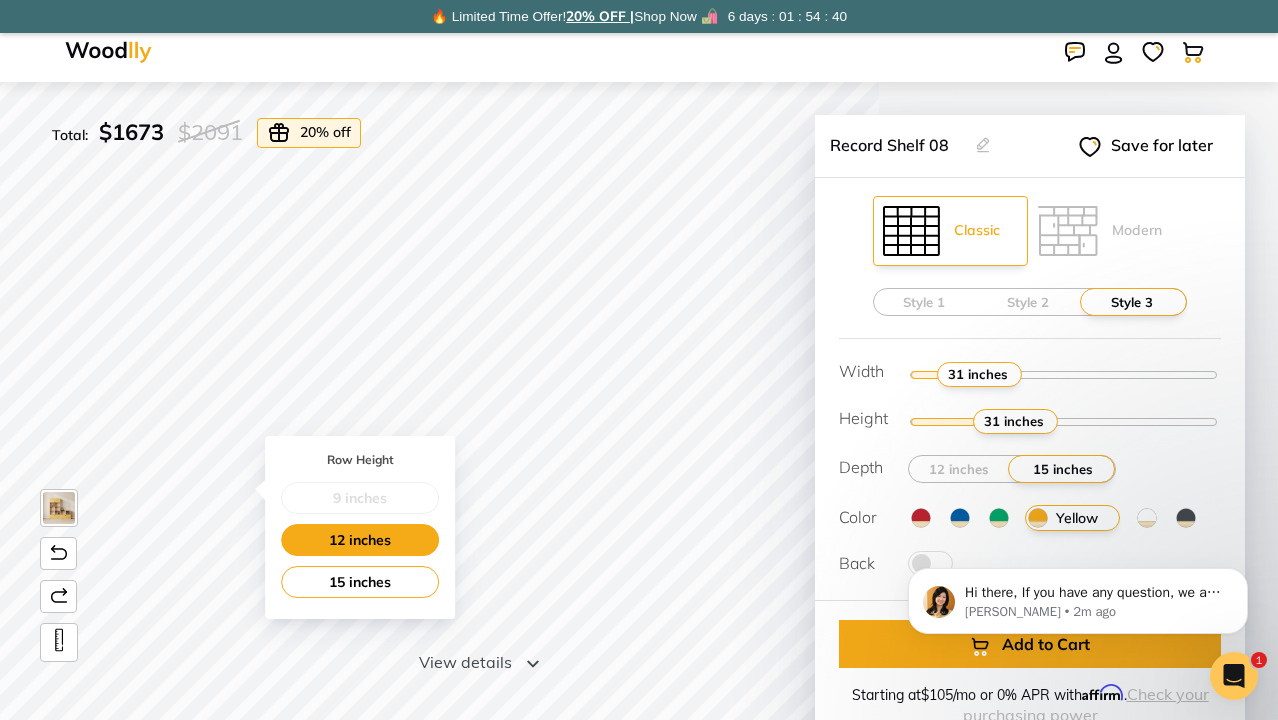 click on "12 inches" at bounding box center [360, 540] 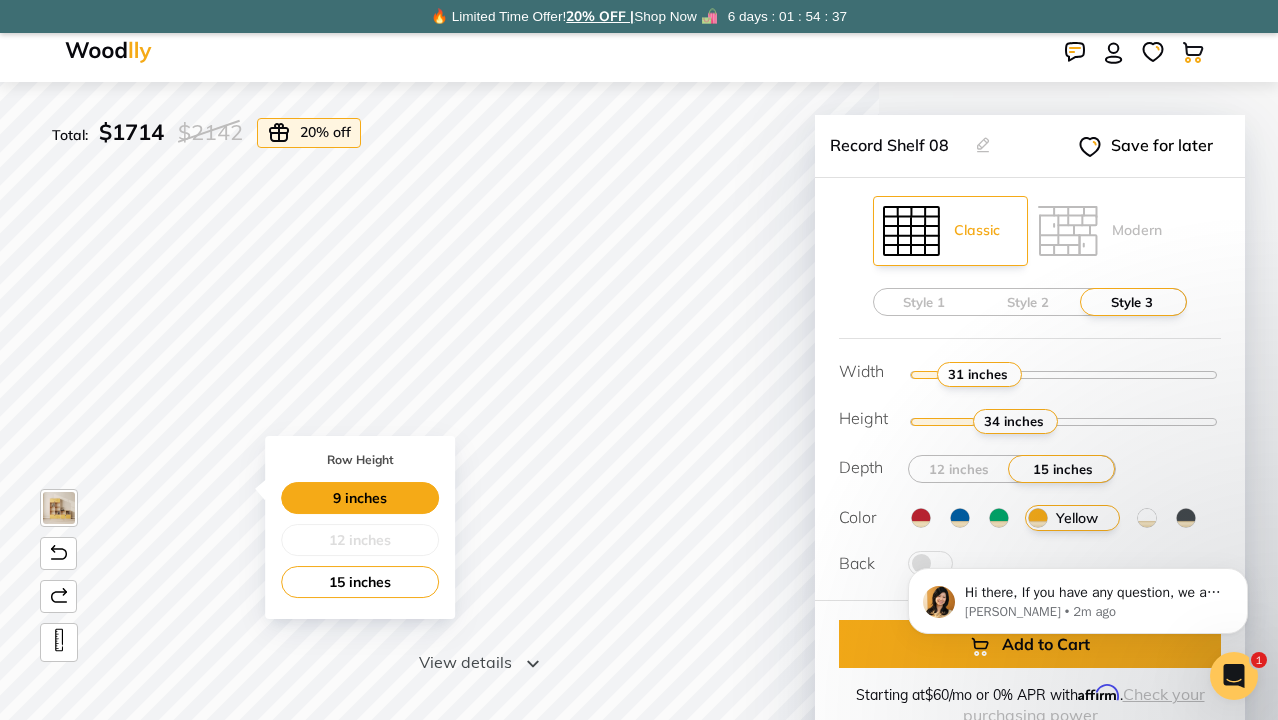 click on "9 inches" at bounding box center [360, 498] 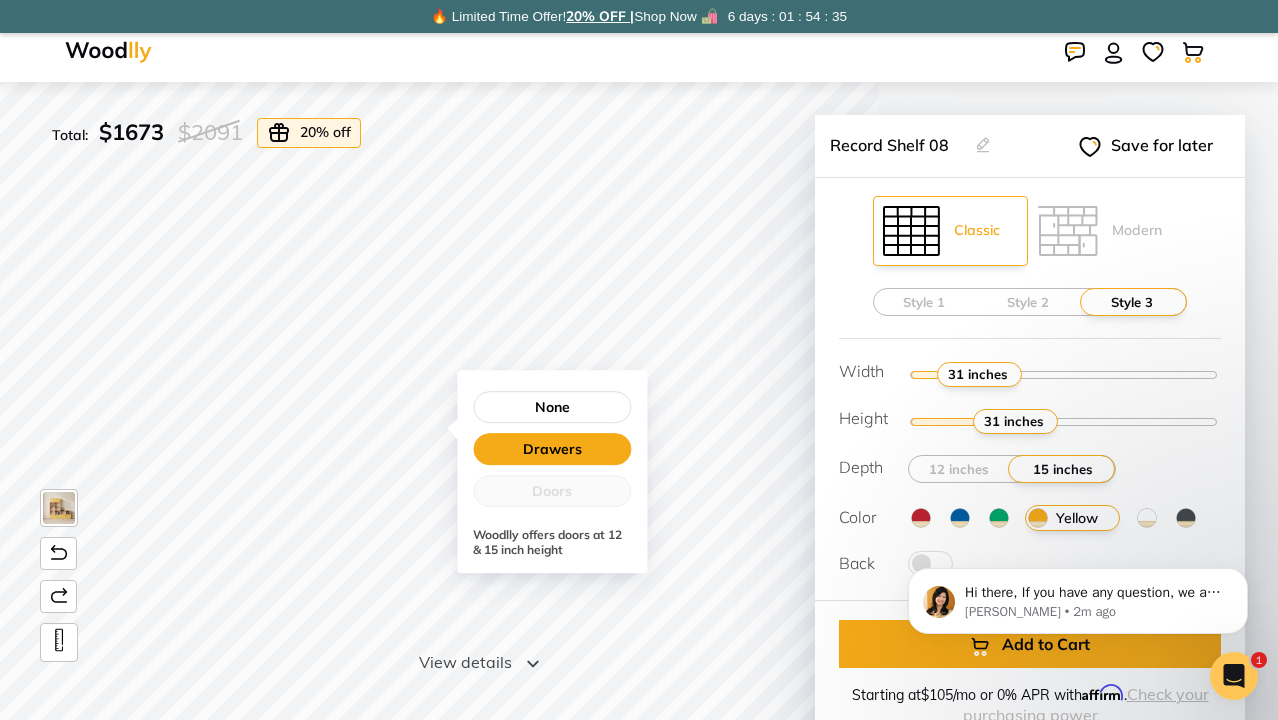 click on "Drawers" at bounding box center [552, 449] 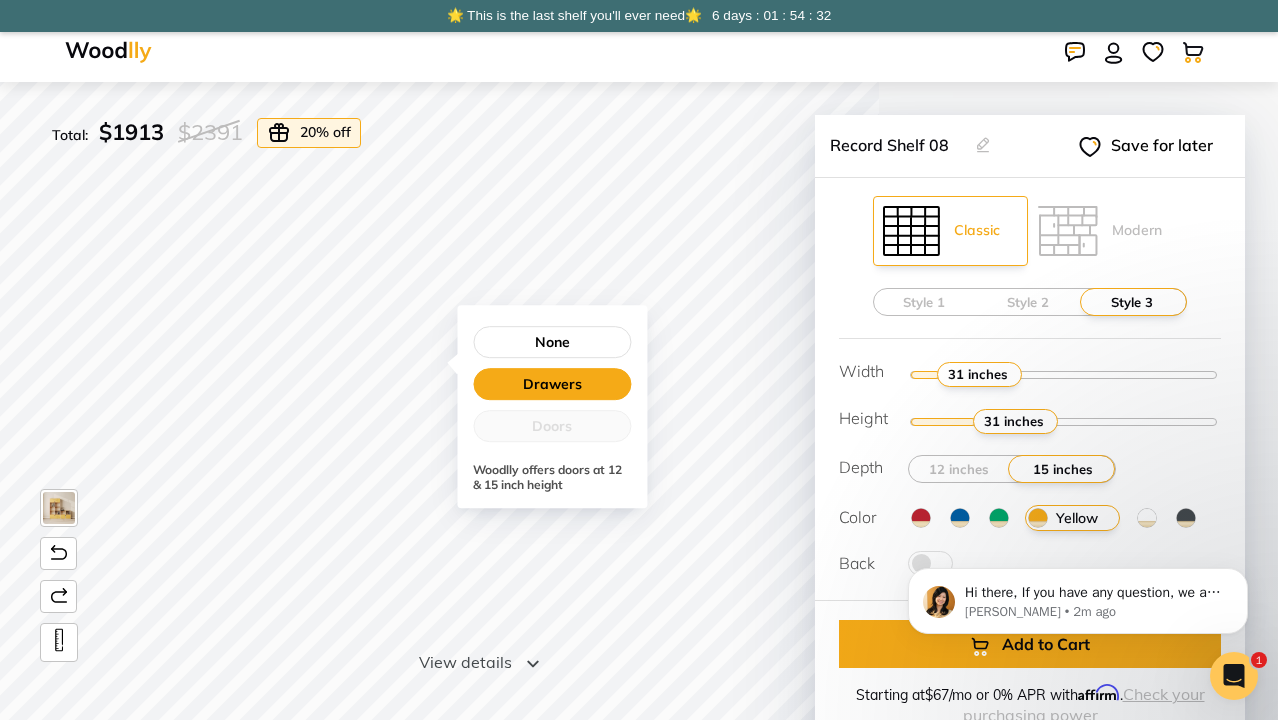 click on "Drawers" at bounding box center (552, 384) 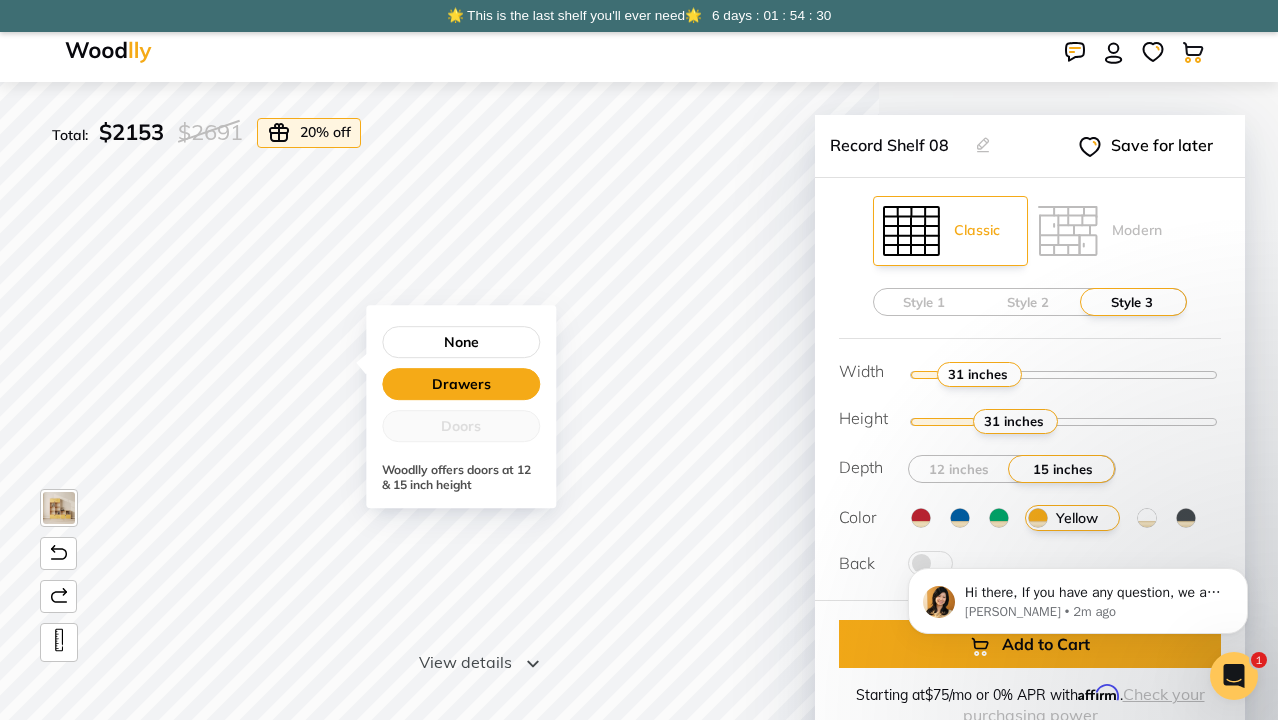 click on "Drawers" at bounding box center [461, 384] 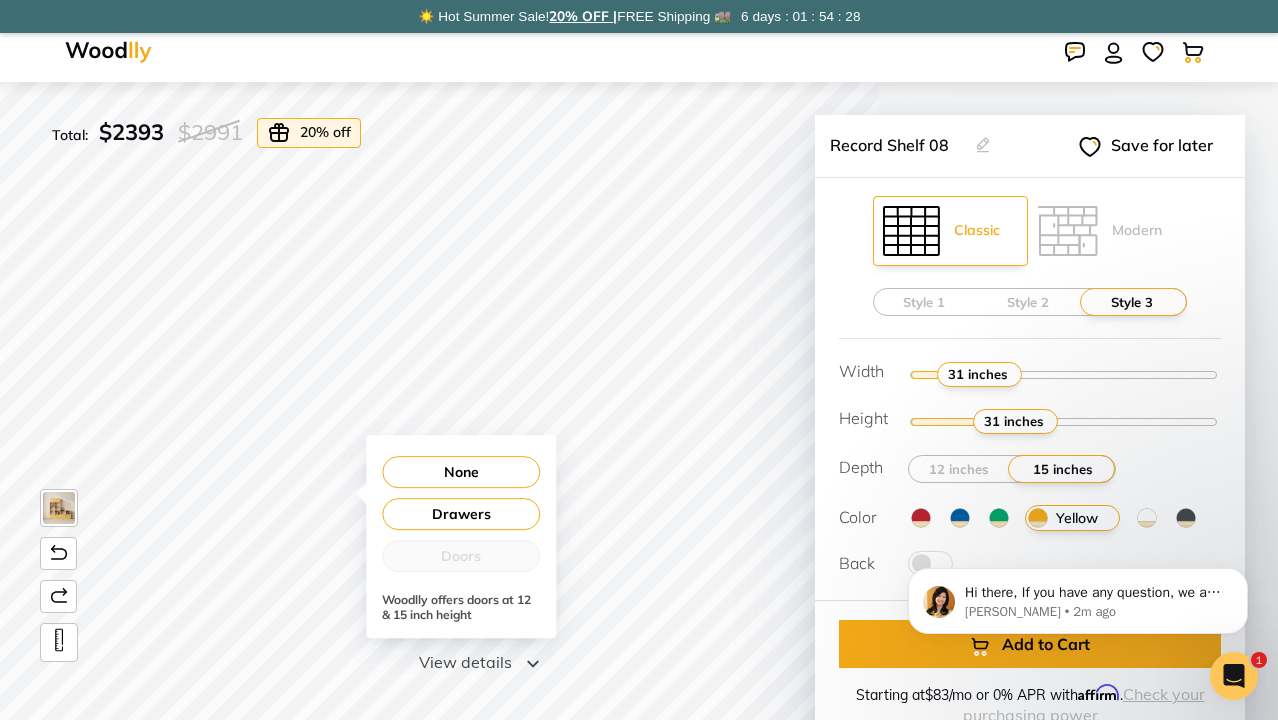 click on "None" at bounding box center (461, 472) 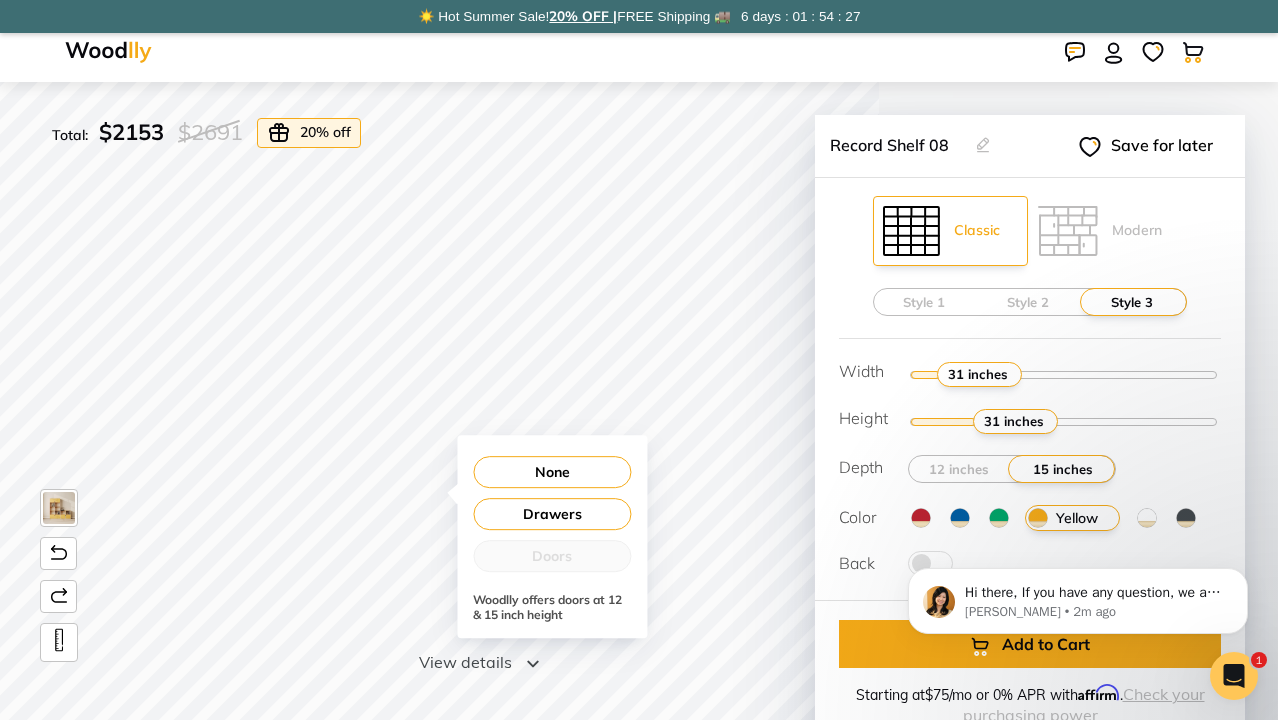 click on "None" at bounding box center (552, 472) 